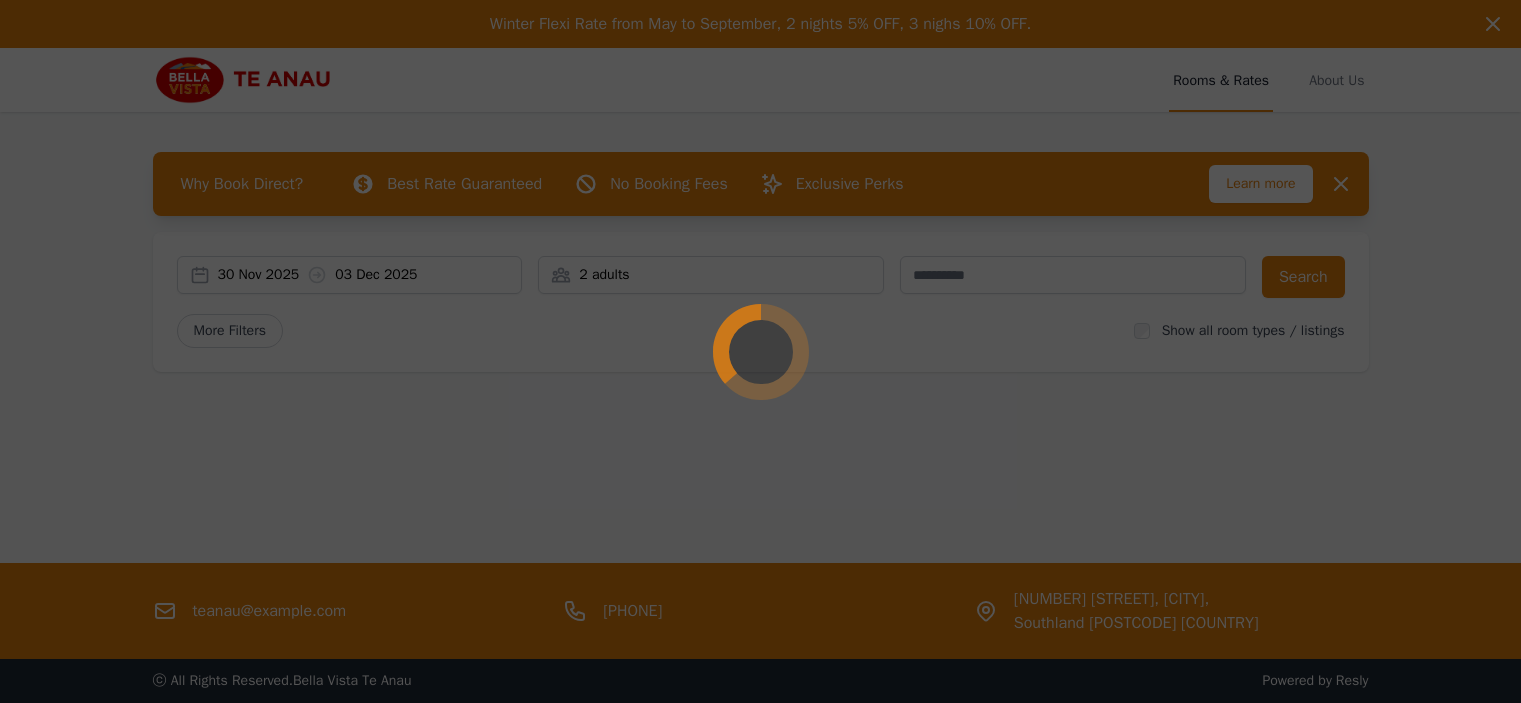 scroll, scrollTop: 0, scrollLeft: 0, axis: both 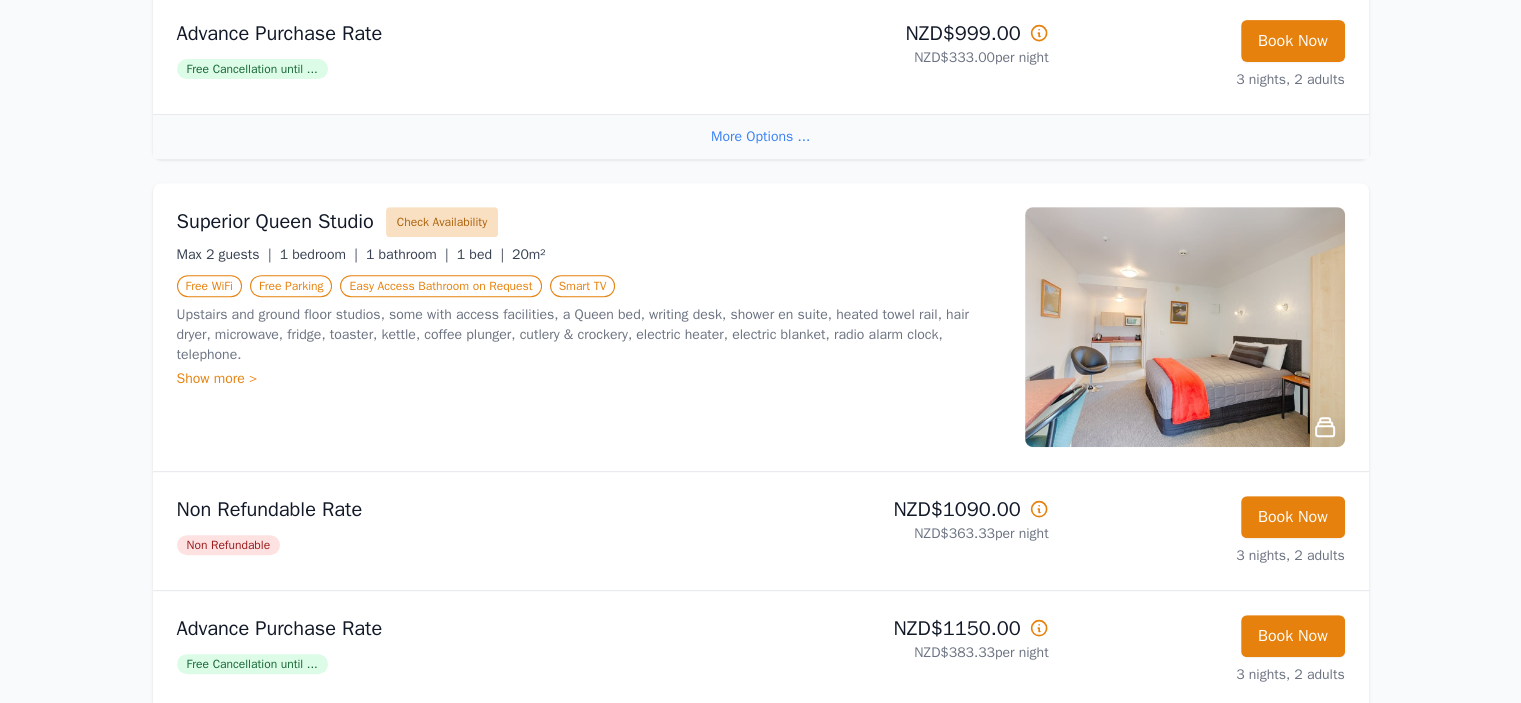 click on "Check Availability" at bounding box center [442, 222] 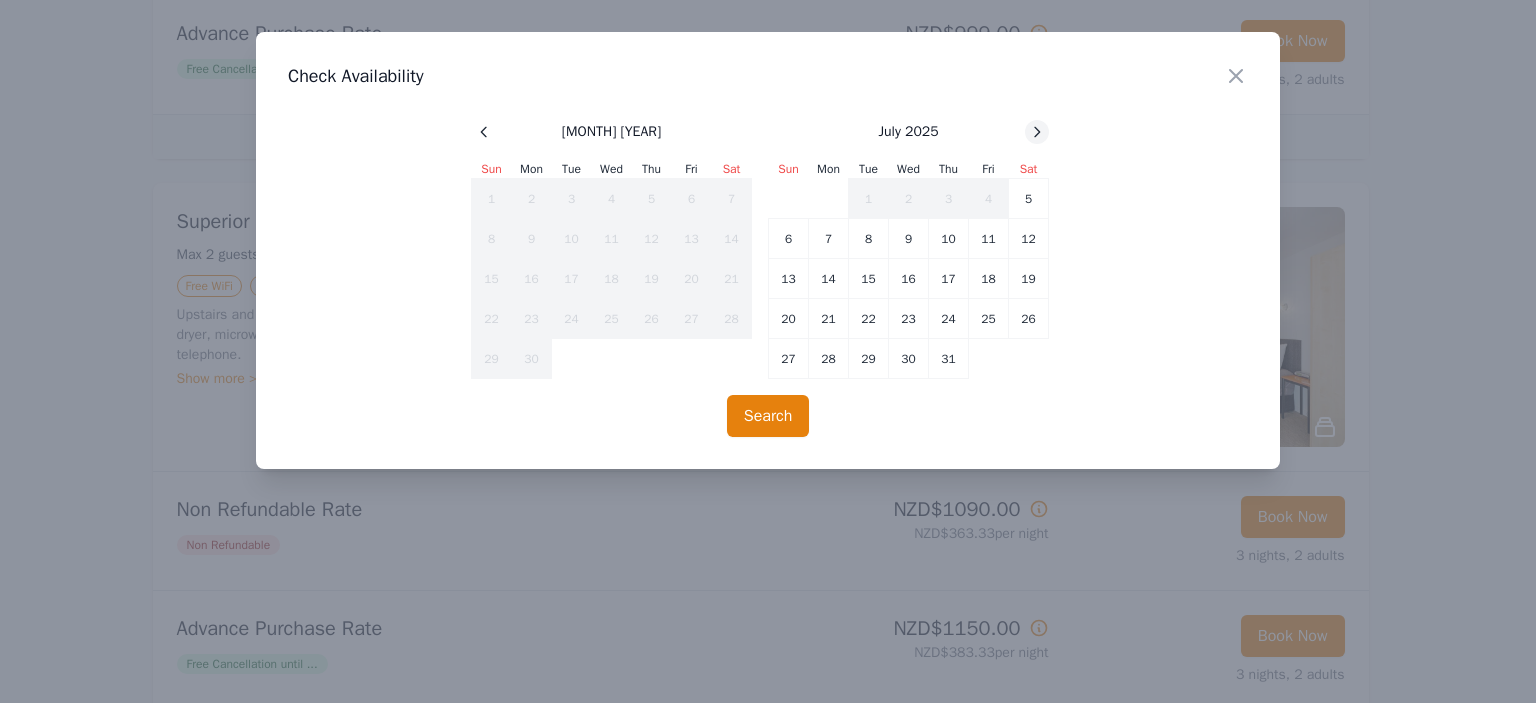 click at bounding box center [484, 132] 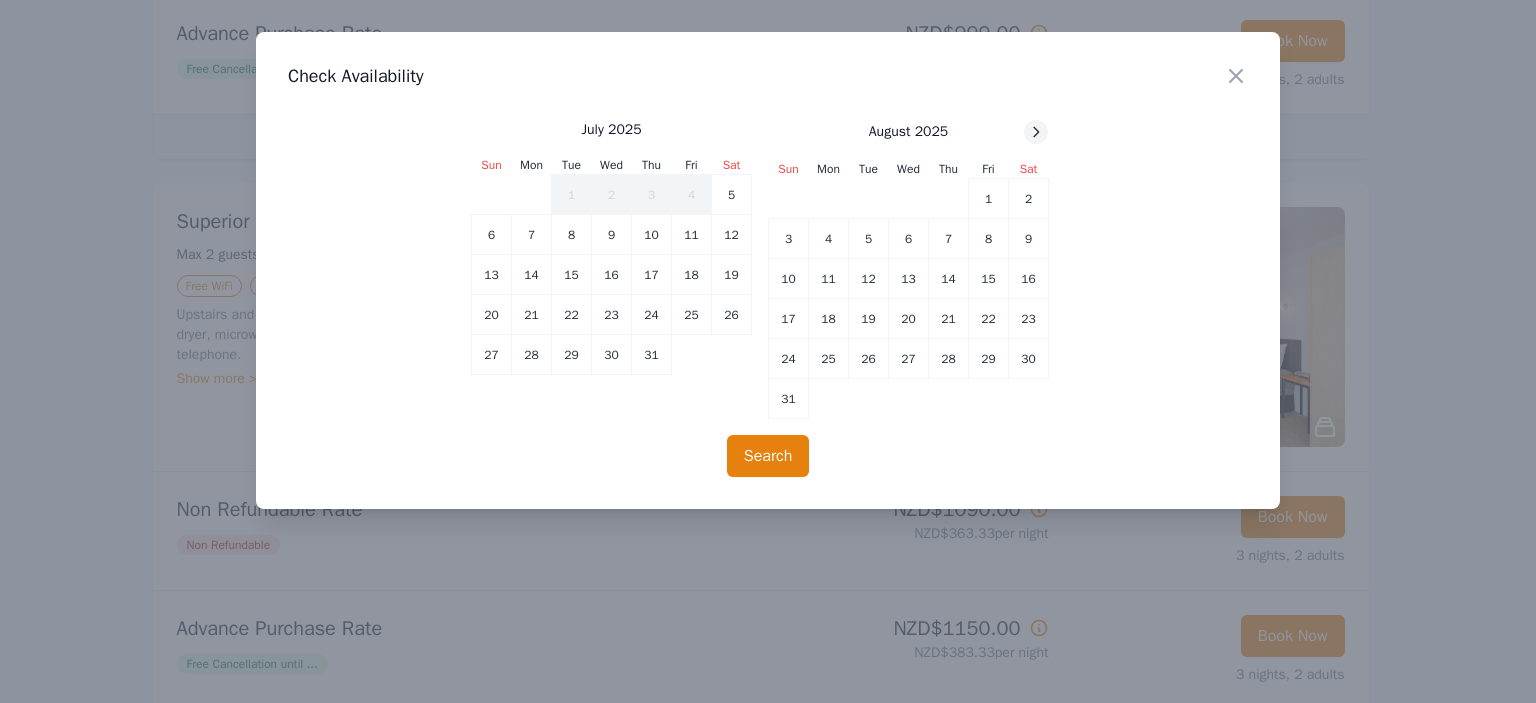 click at bounding box center (1036, 132) 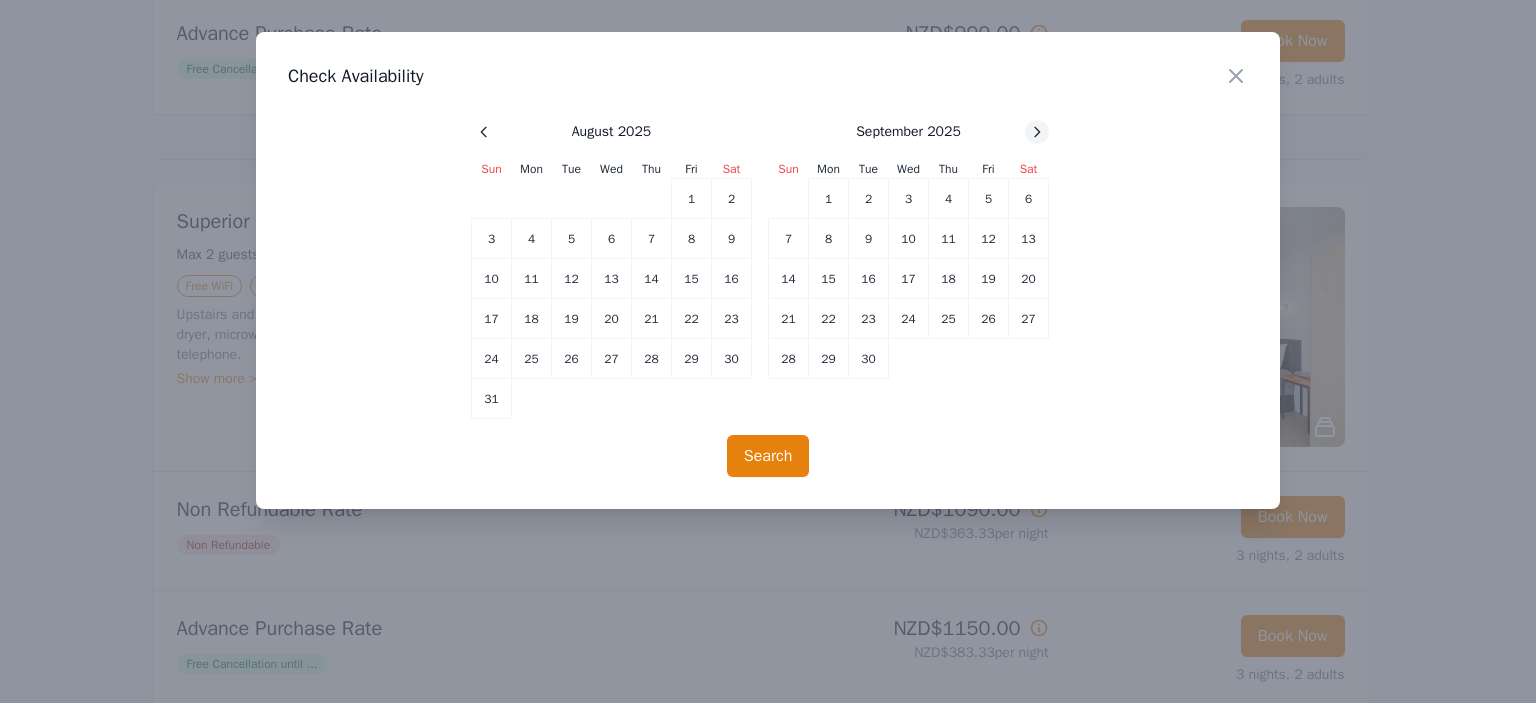 click at bounding box center (484, 132) 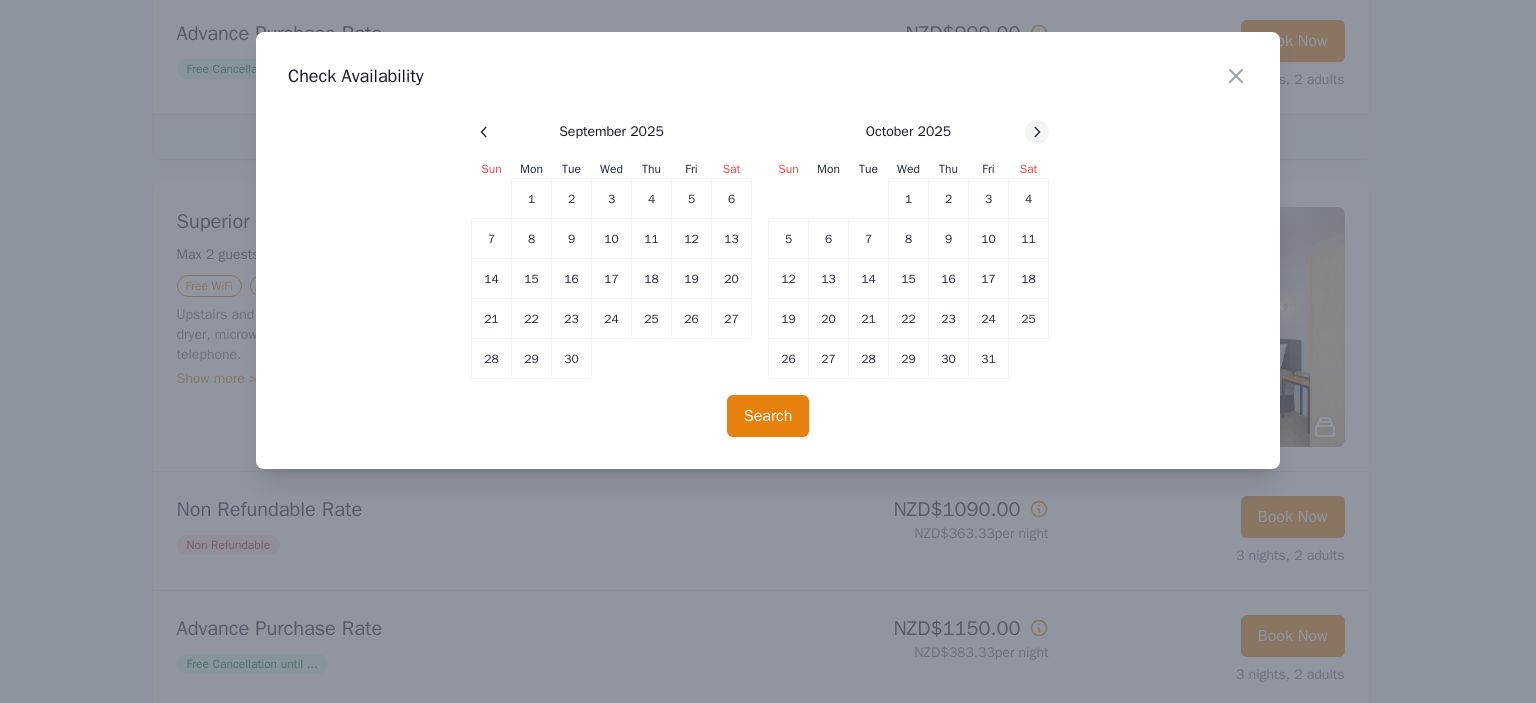 click at bounding box center [484, 132] 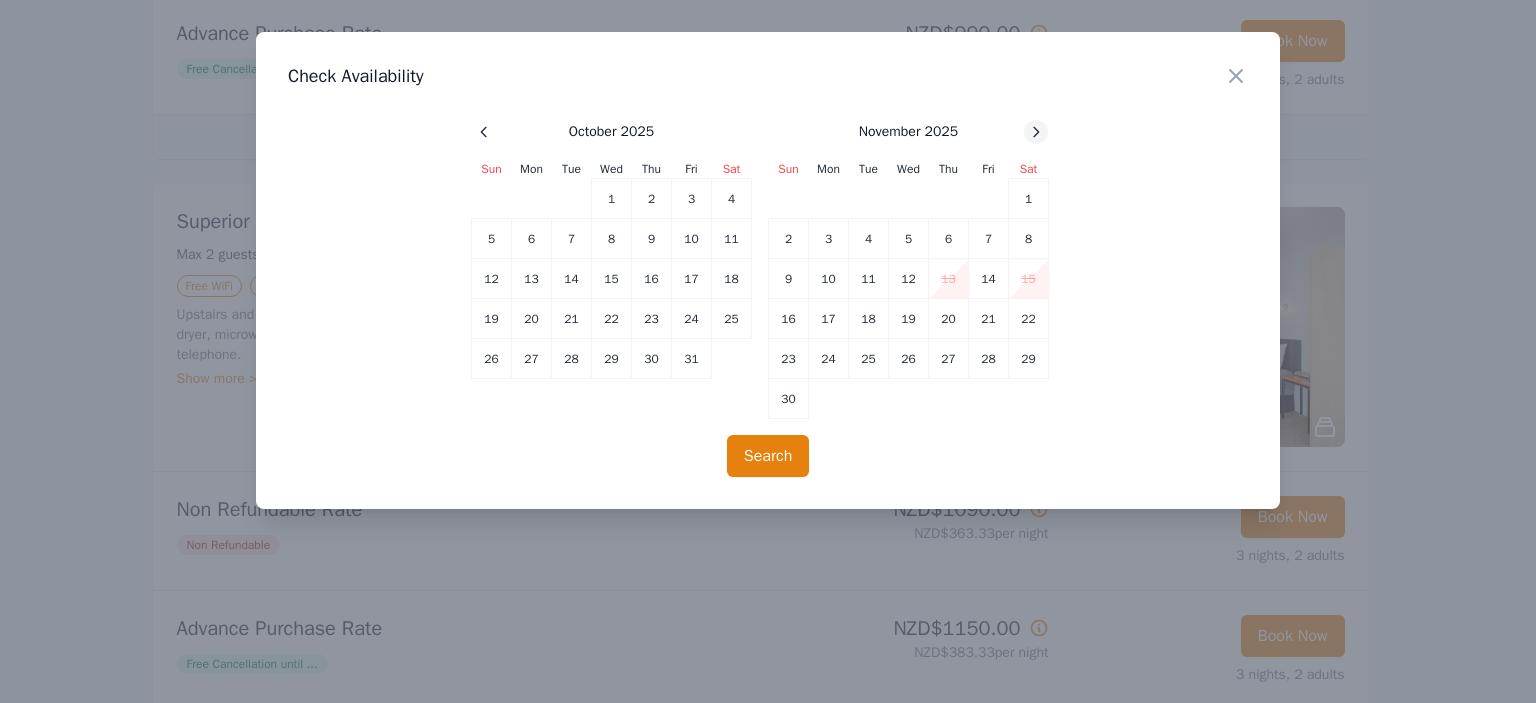 click at bounding box center (484, 132) 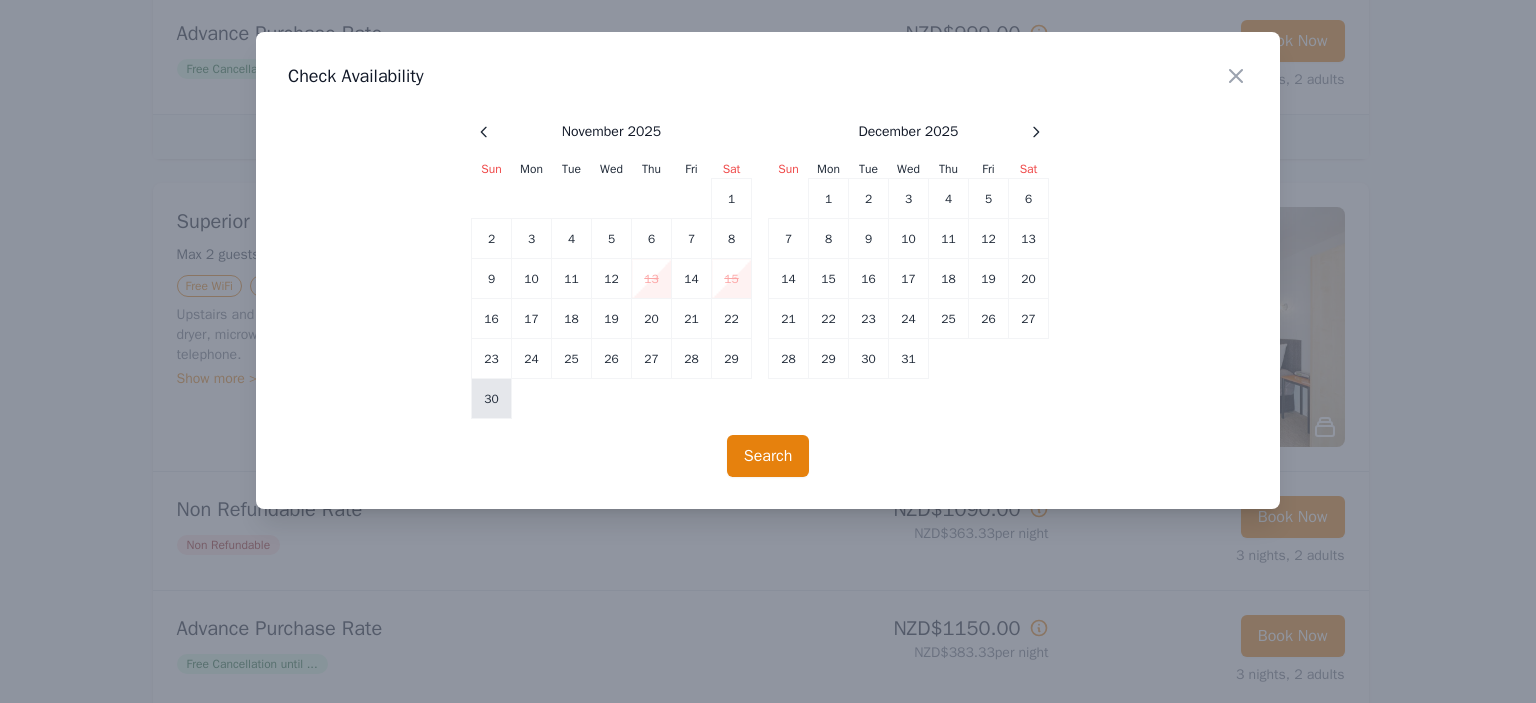 click on "30" at bounding box center [492, 239] 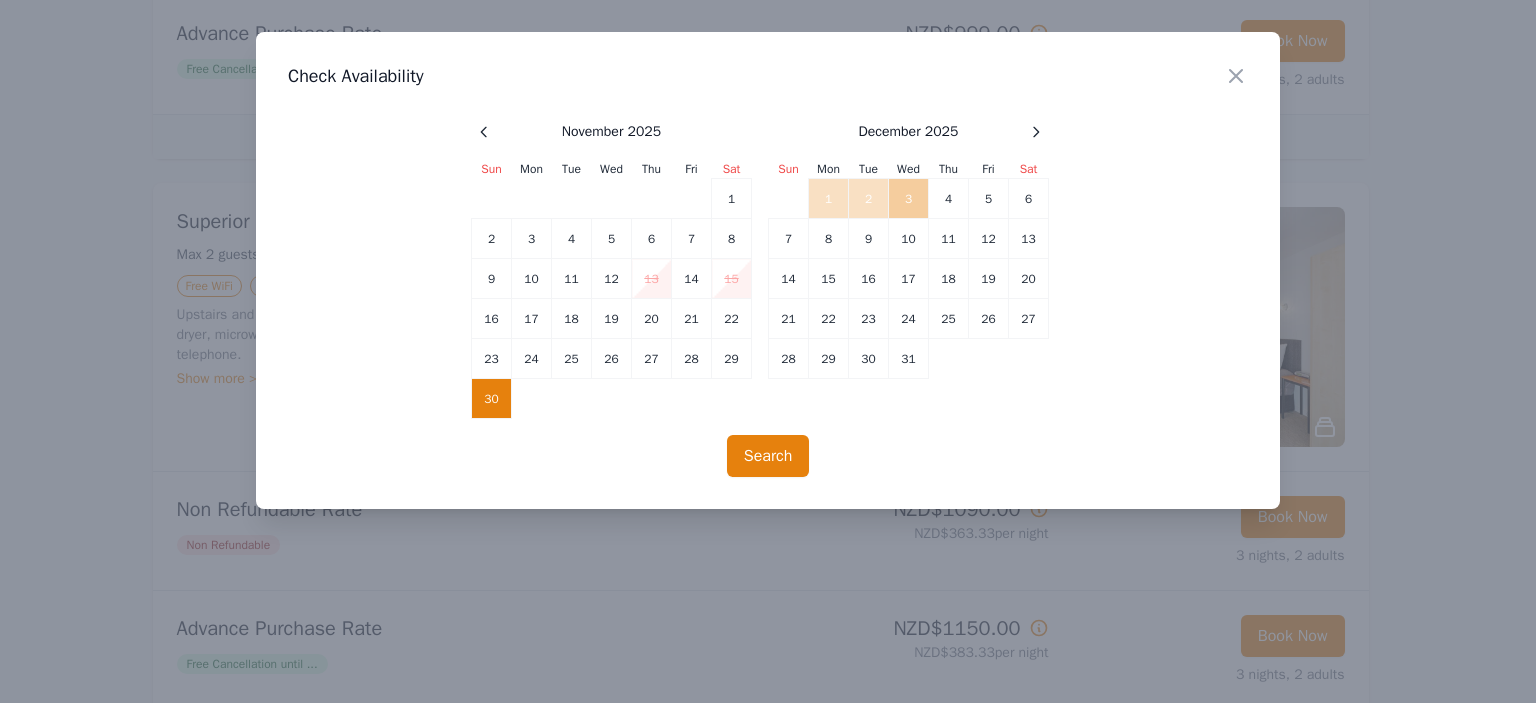 click on "3" at bounding box center (909, 199) 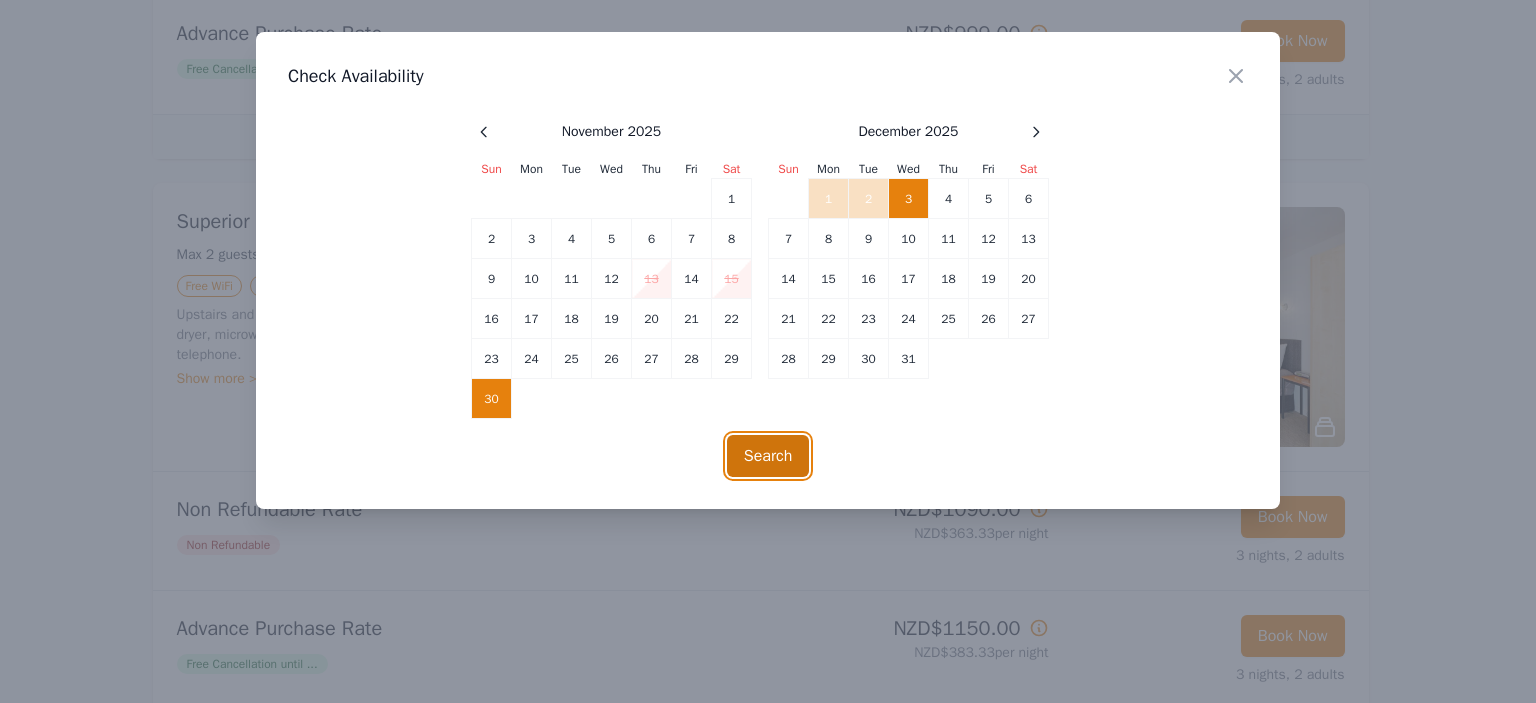 click on "Search" at bounding box center [768, 456] 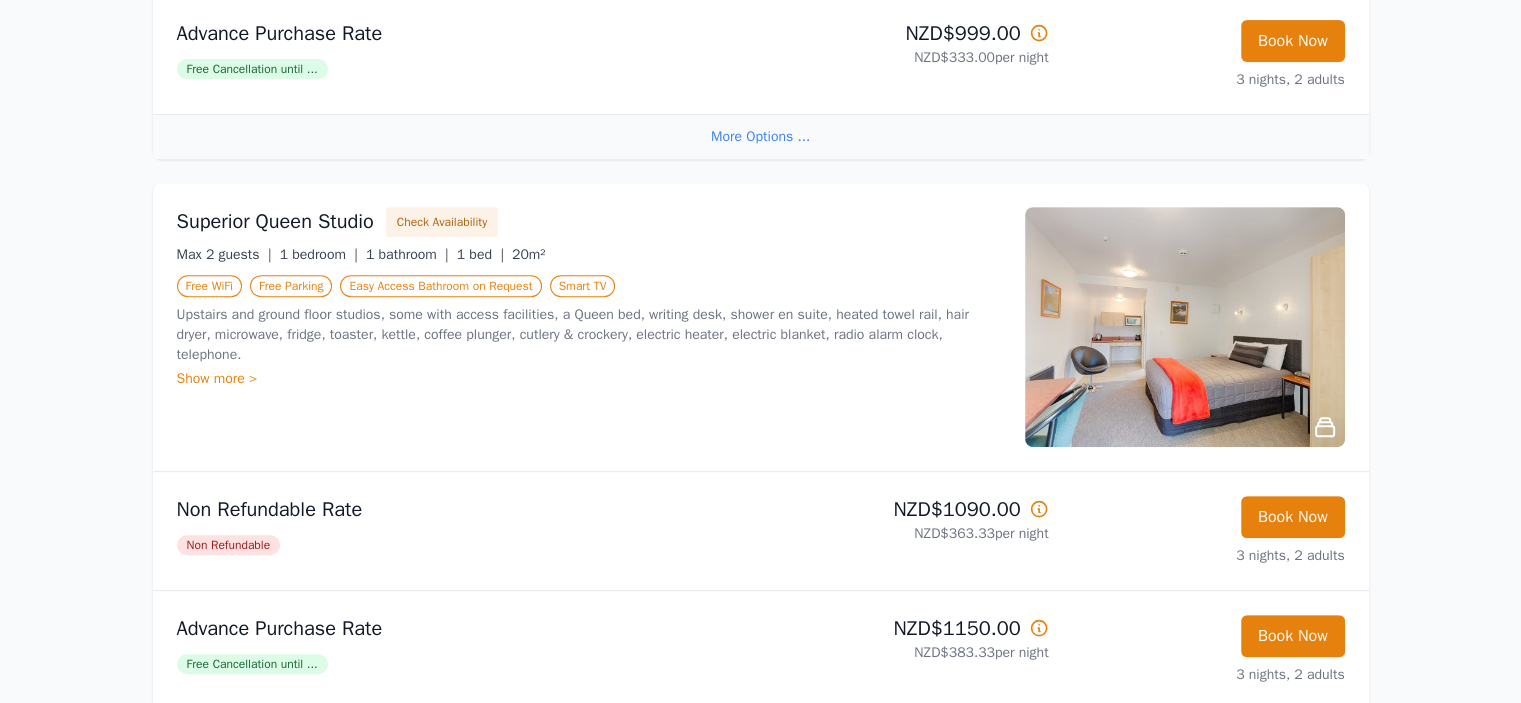 scroll, scrollTop: 900, scrollLeft: 0, axis: vertical 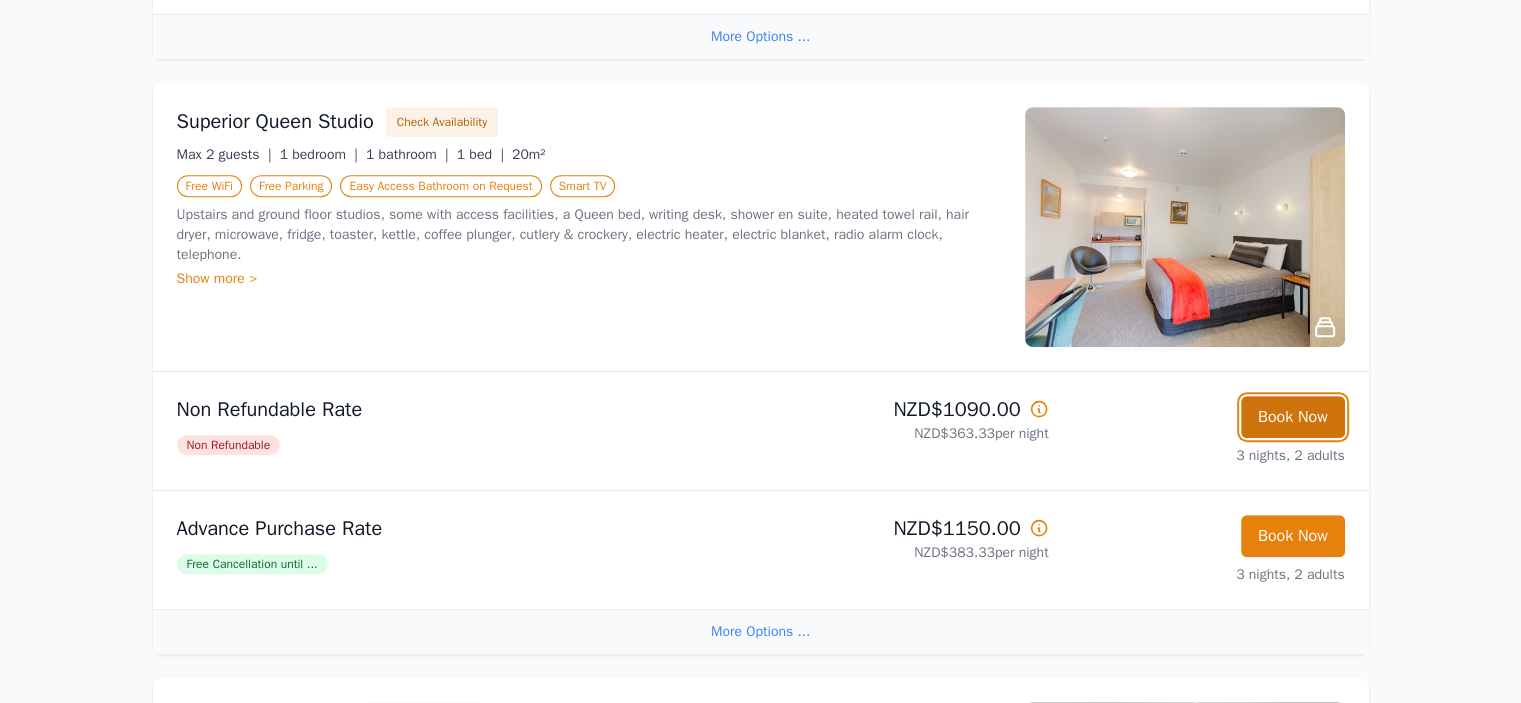 click on "Book Now" at bounding box center (1293, 417) 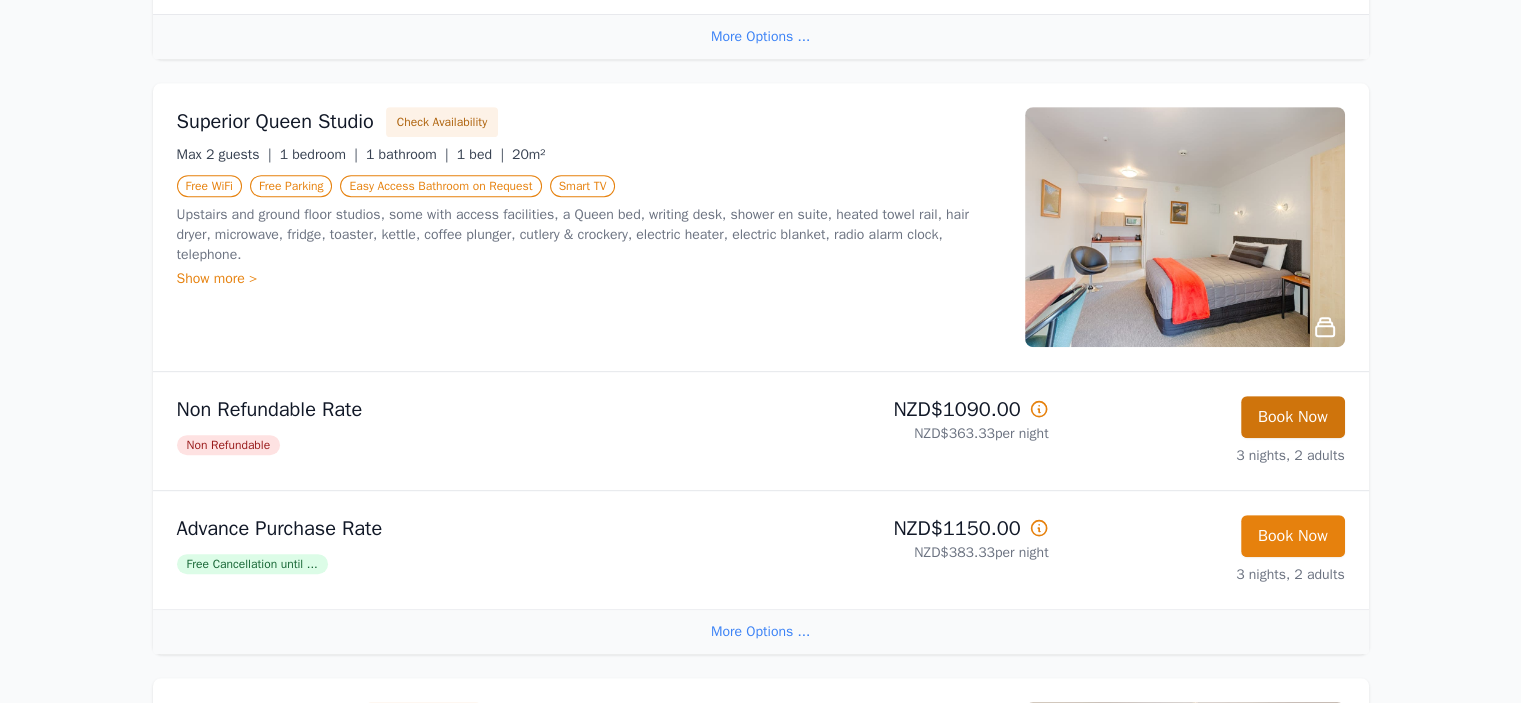 scroll, scrollTop: 96, scrollLeft: 0, axis: vertical 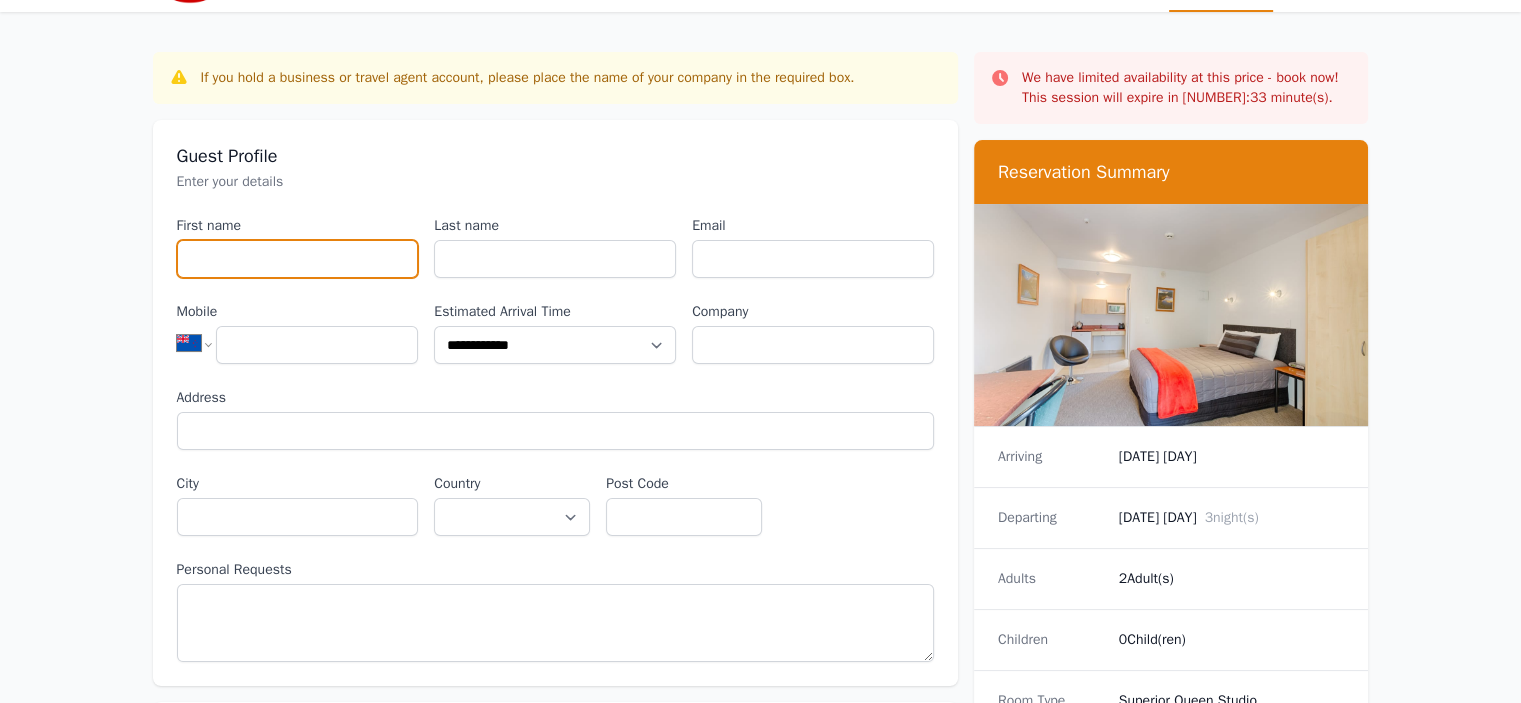 click on "First name" at bounding box center (298, 259) 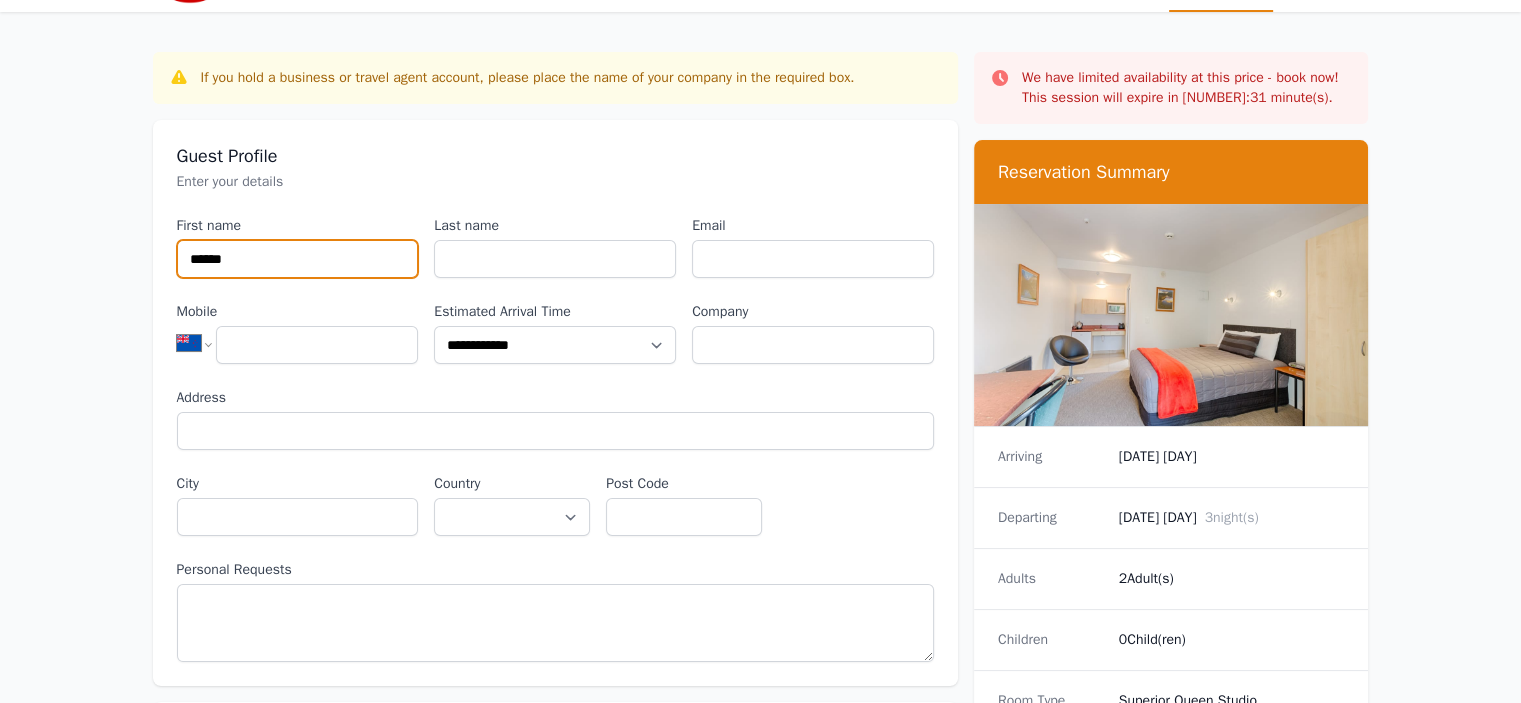 type on "******" 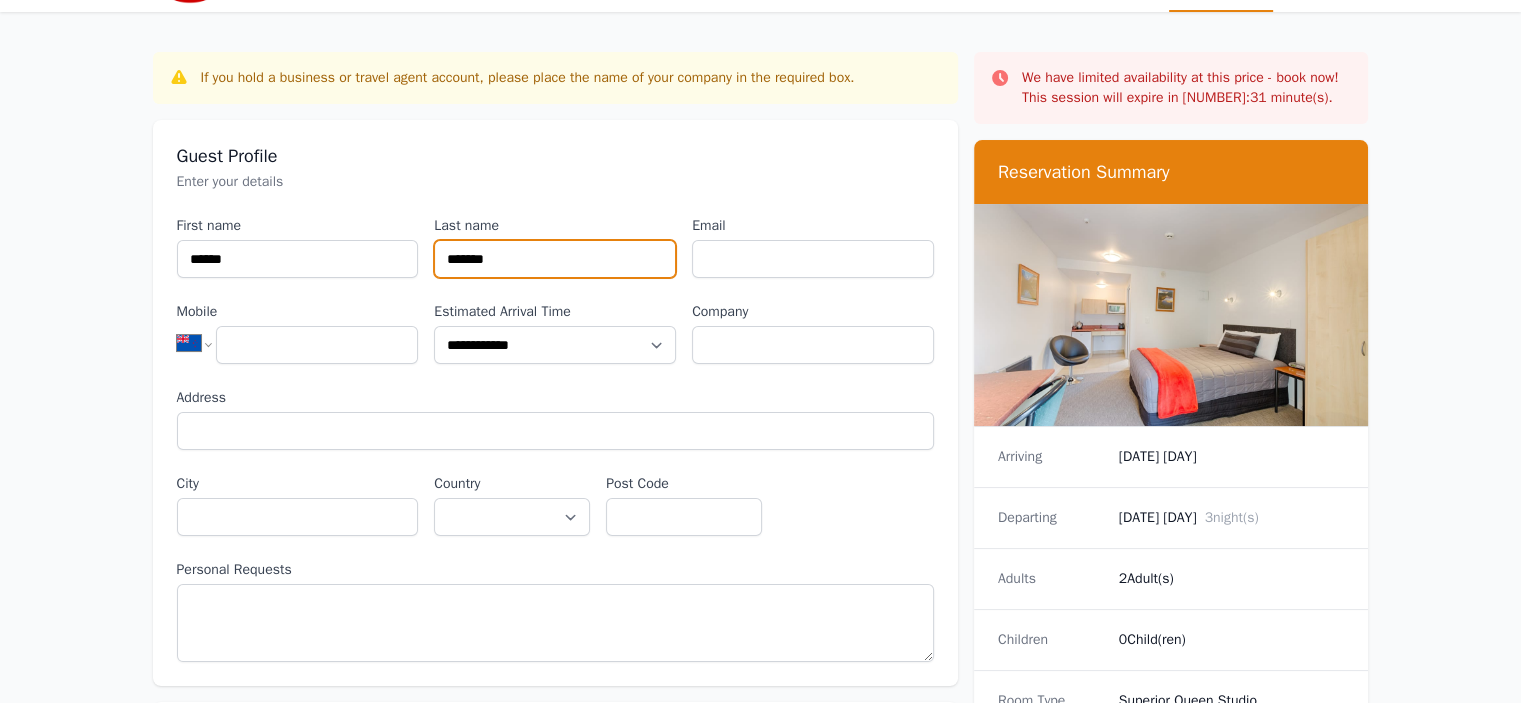 type on "*******" 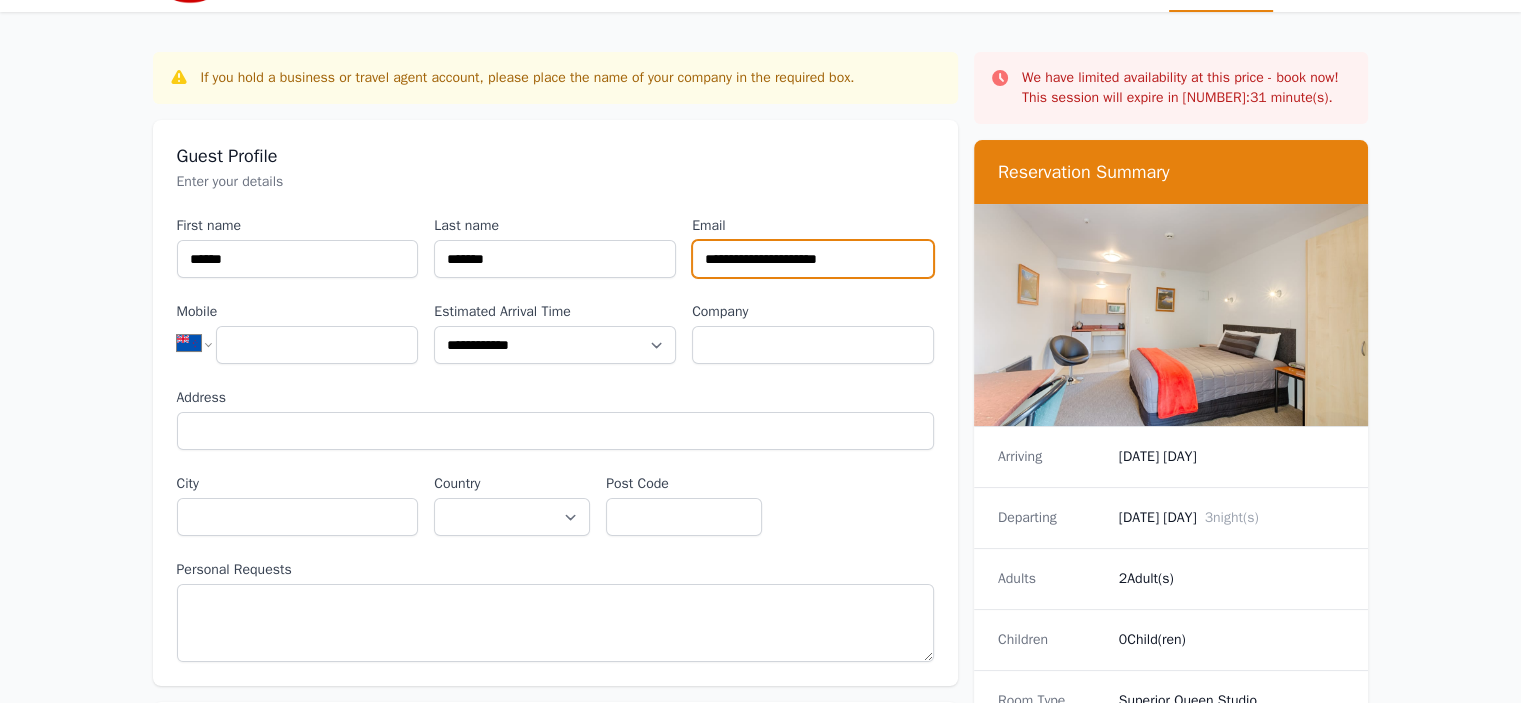 type on "**********" 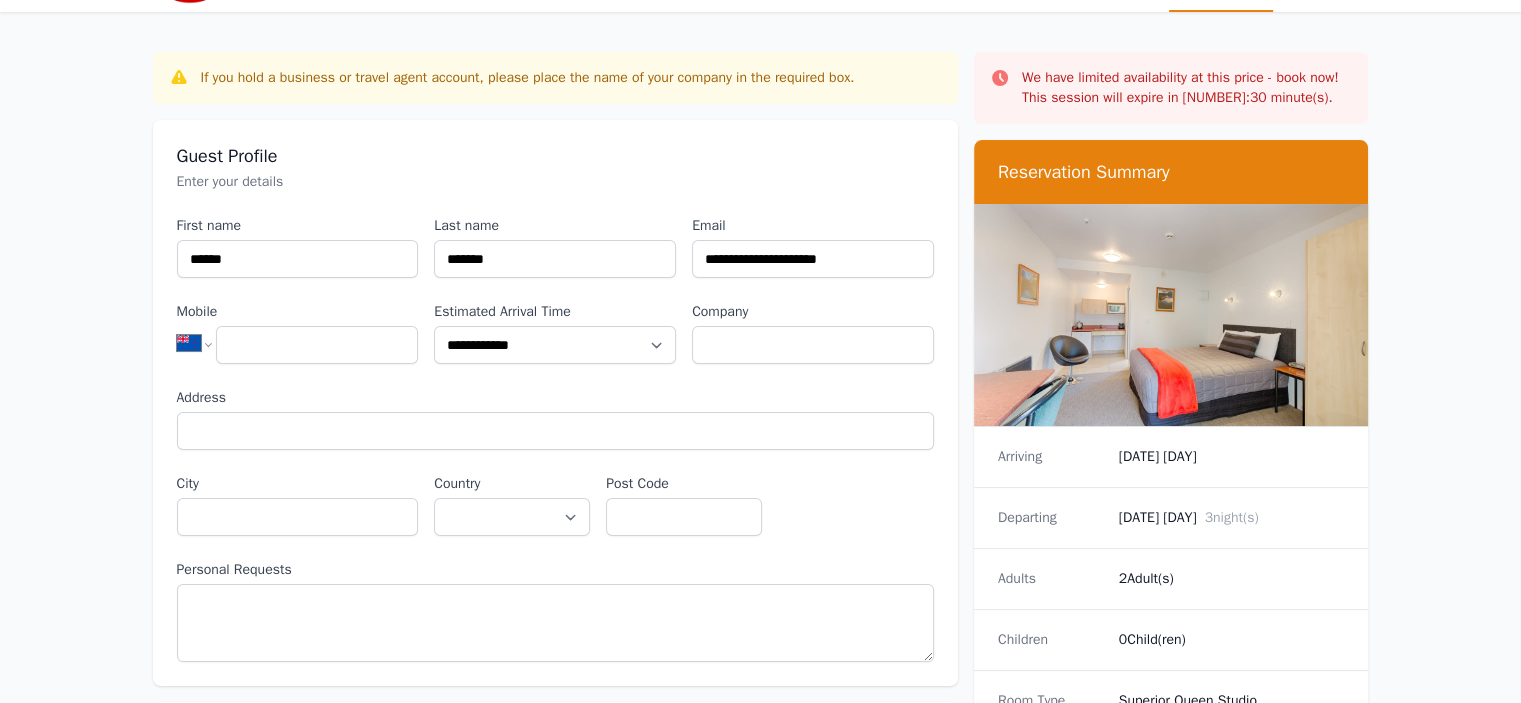 click on "Enter your details" at bounding box center (555, 182) 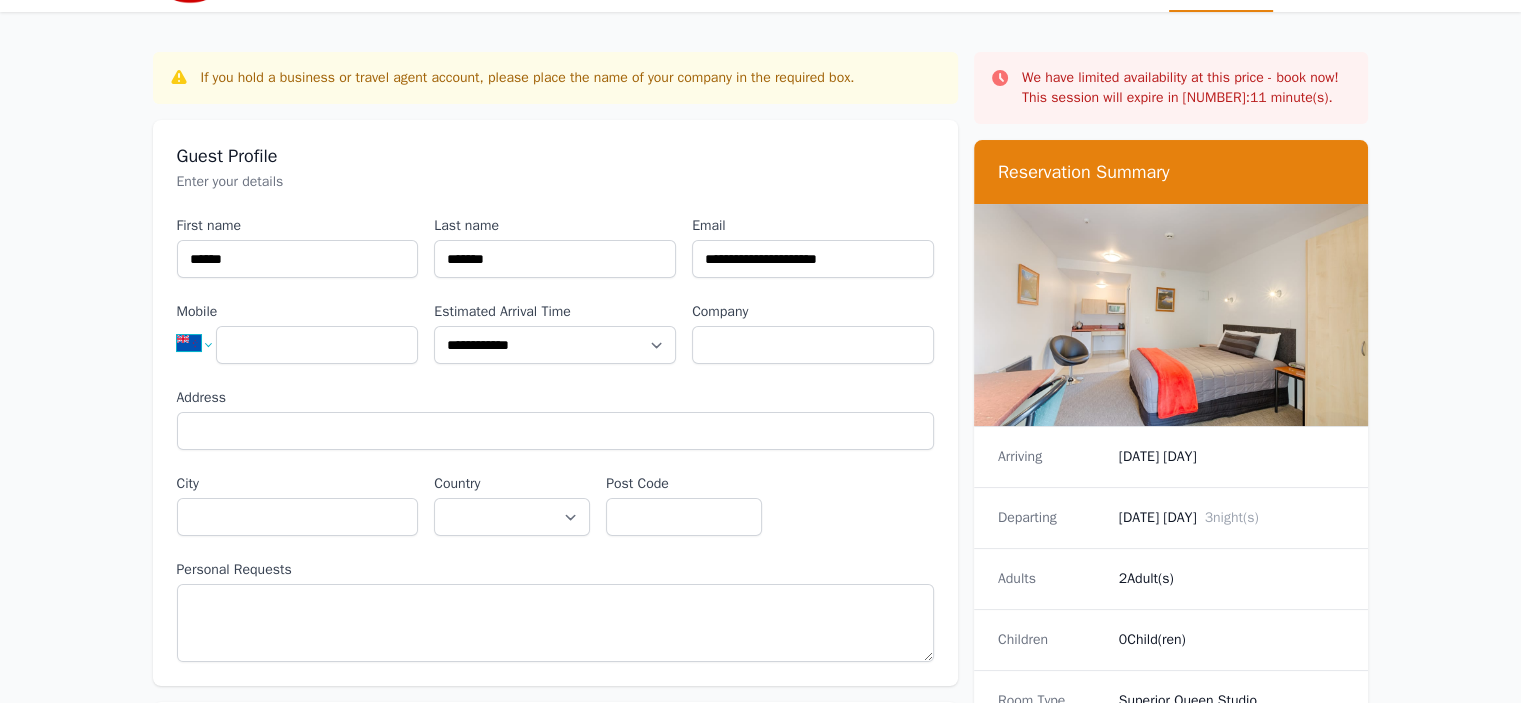 click on "**********" at bounding box center (203, 343) 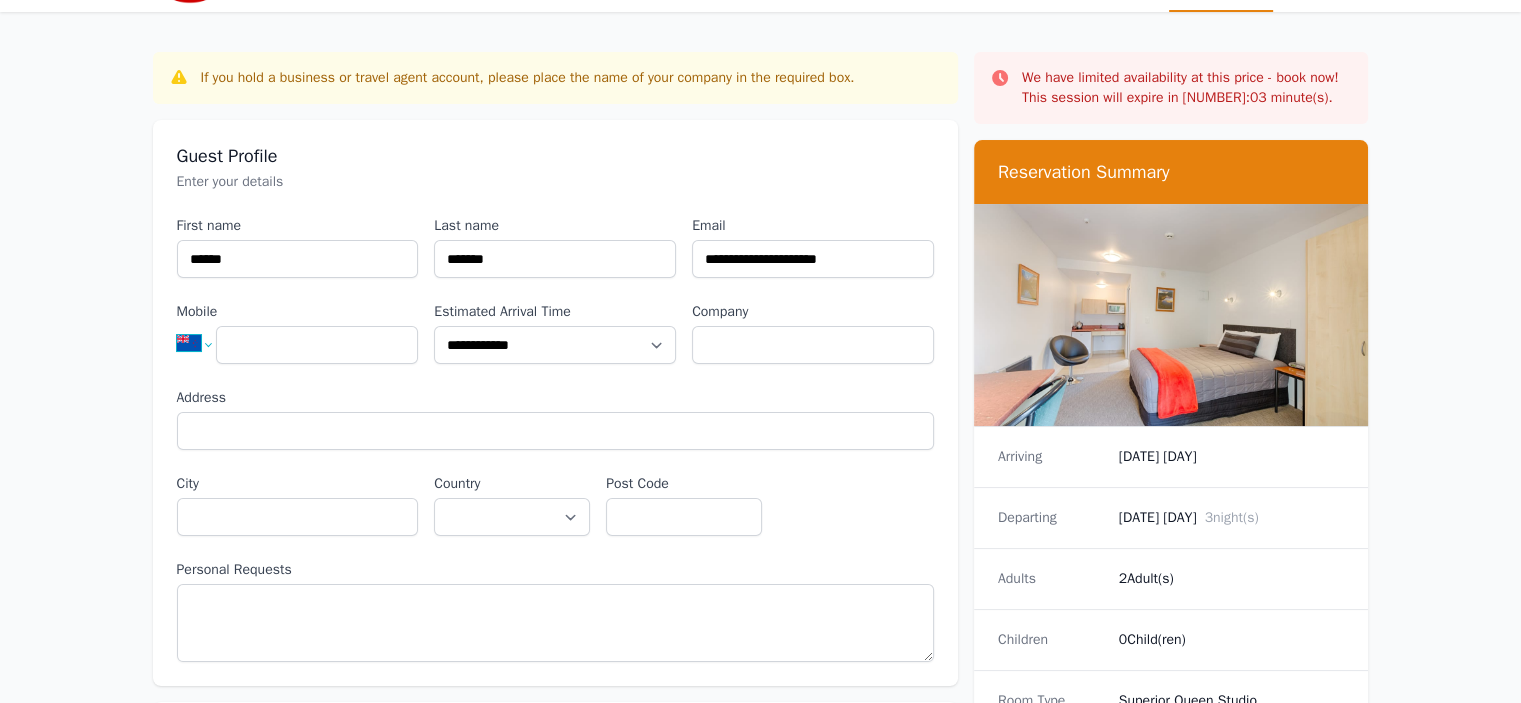 select on "**" 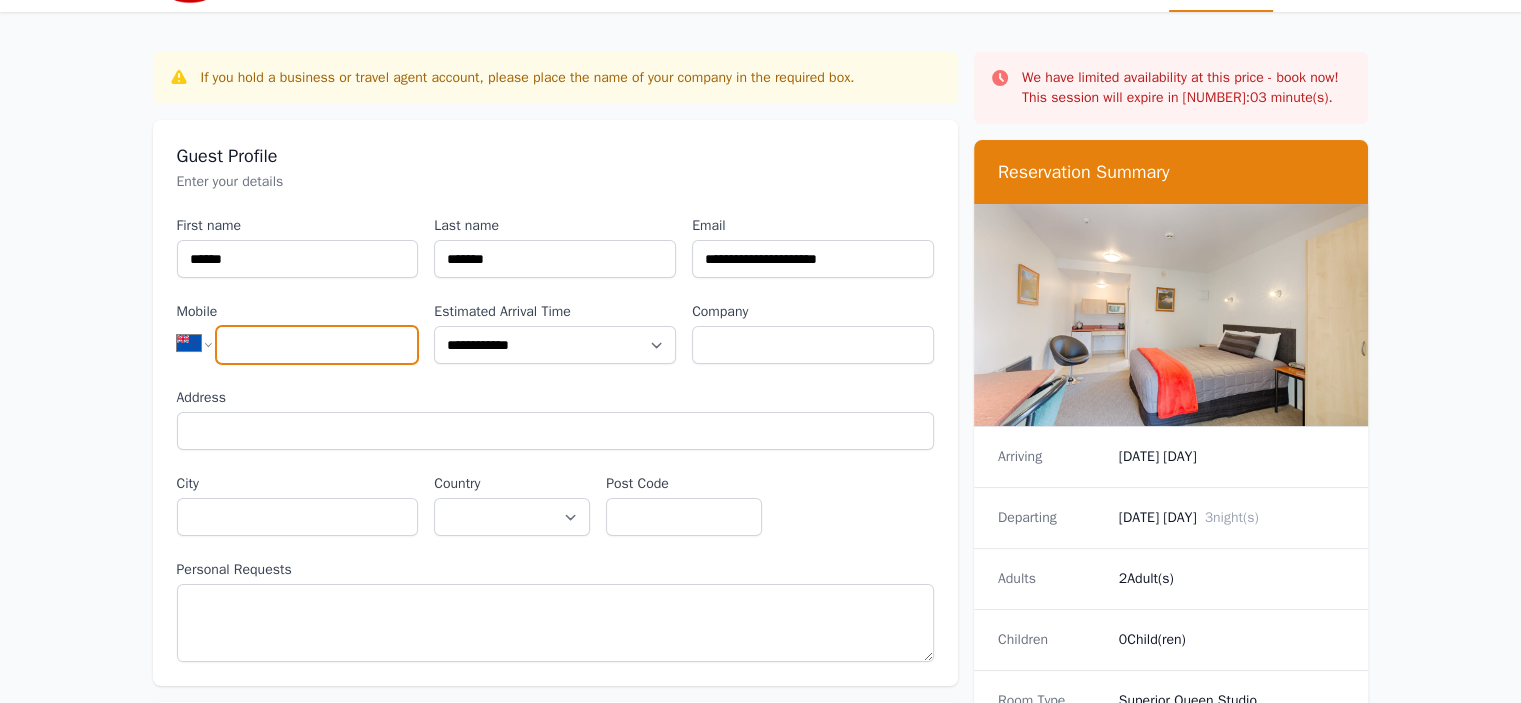 click on "**********" at bounding box center (203, 343) 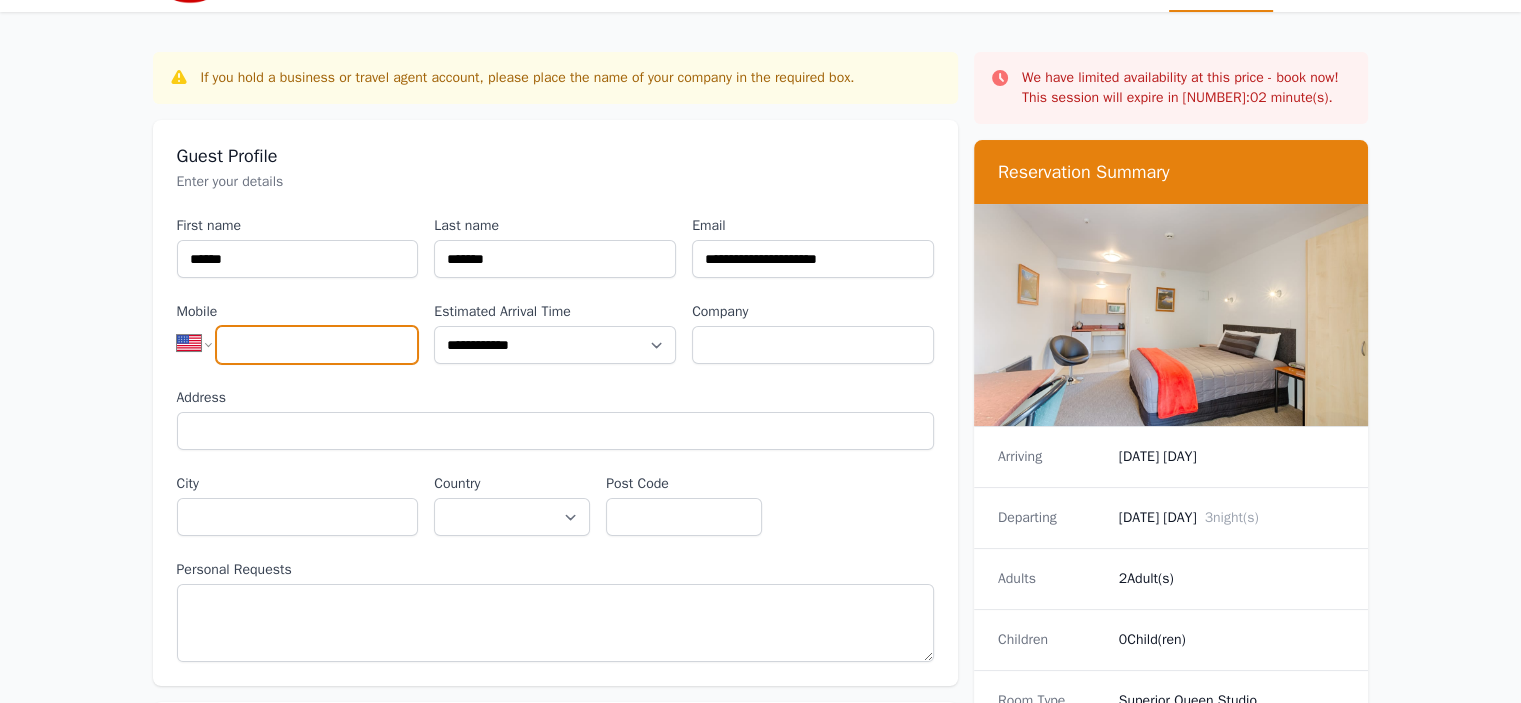 click on "Mobile" at bounding box center [317, 345] 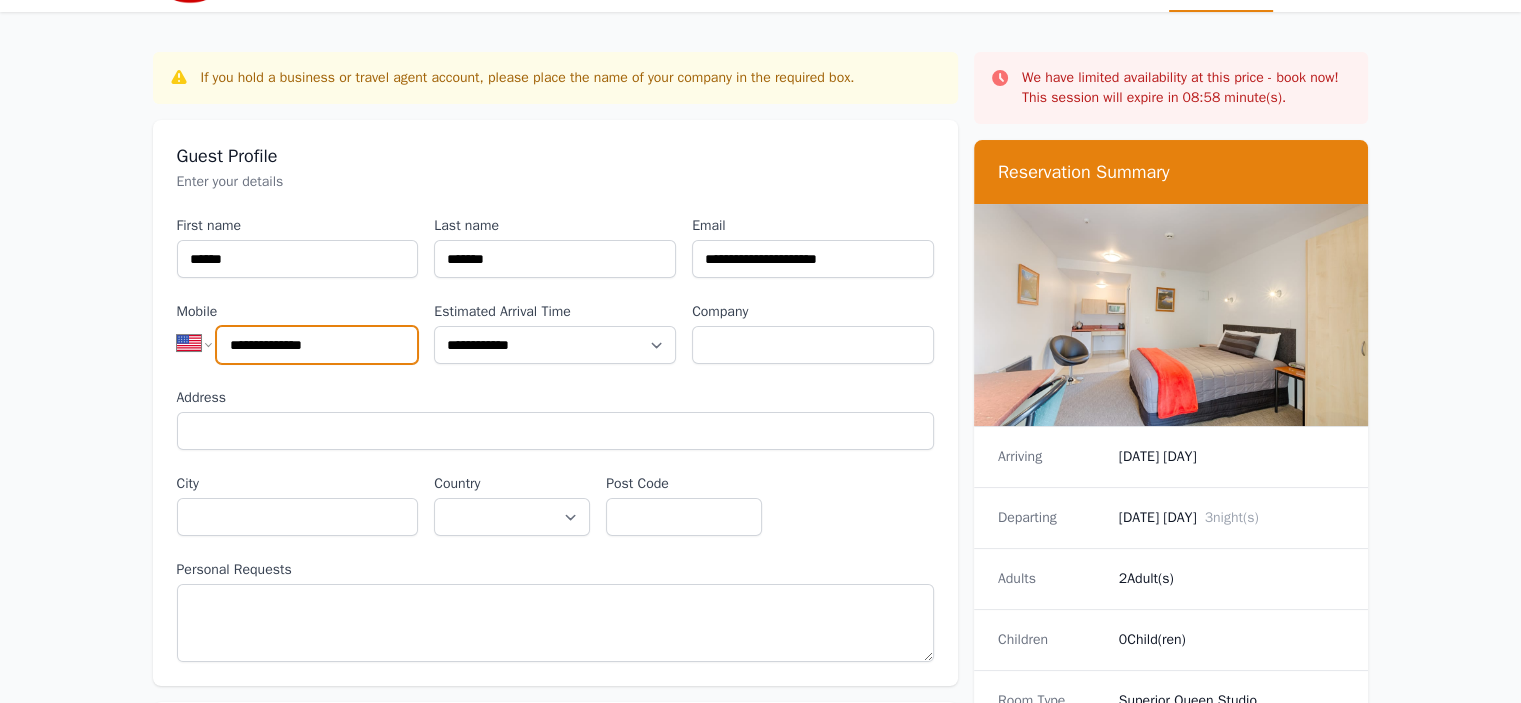type on "**********" 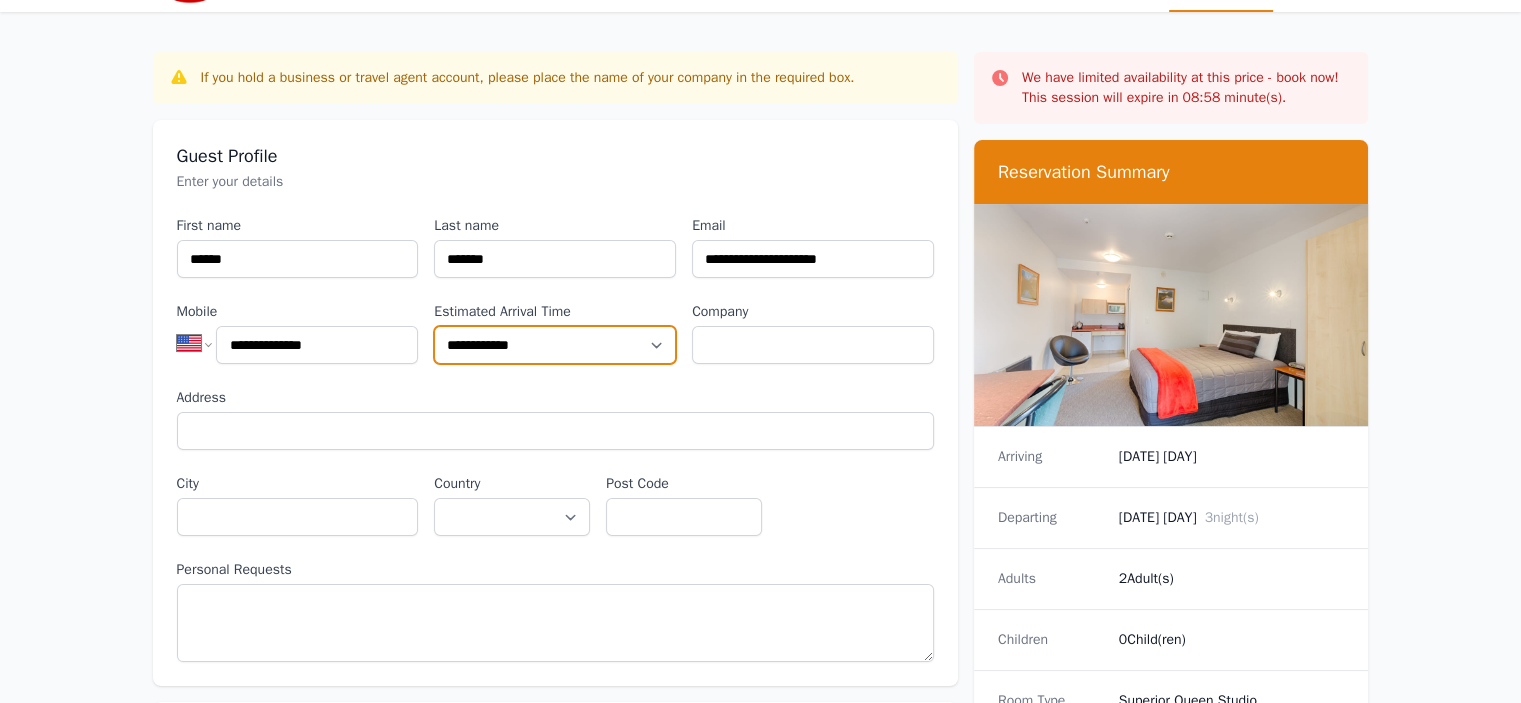 click on "**********" at bounding box center [555, 345] 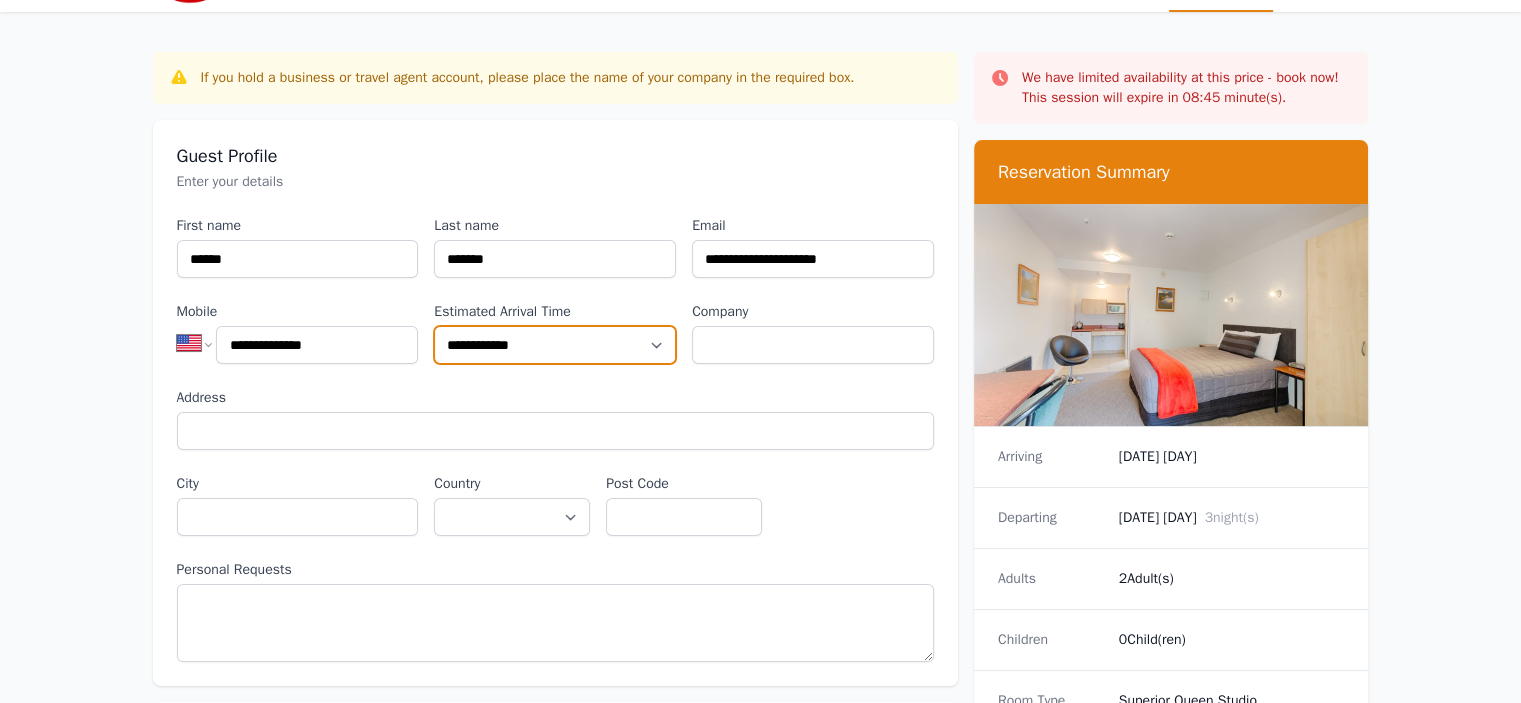 select on "**********" 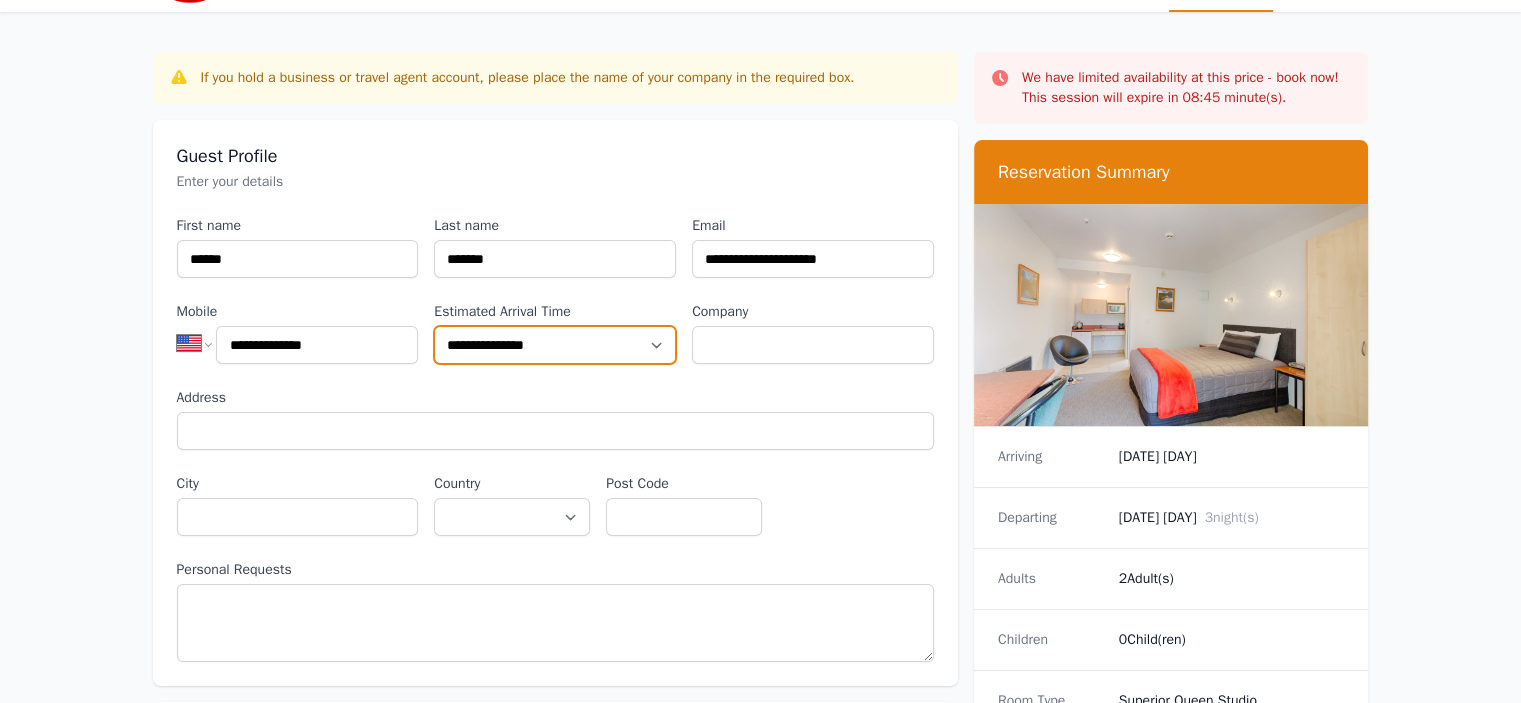 click on "**********" at bounding box center [555, 345] 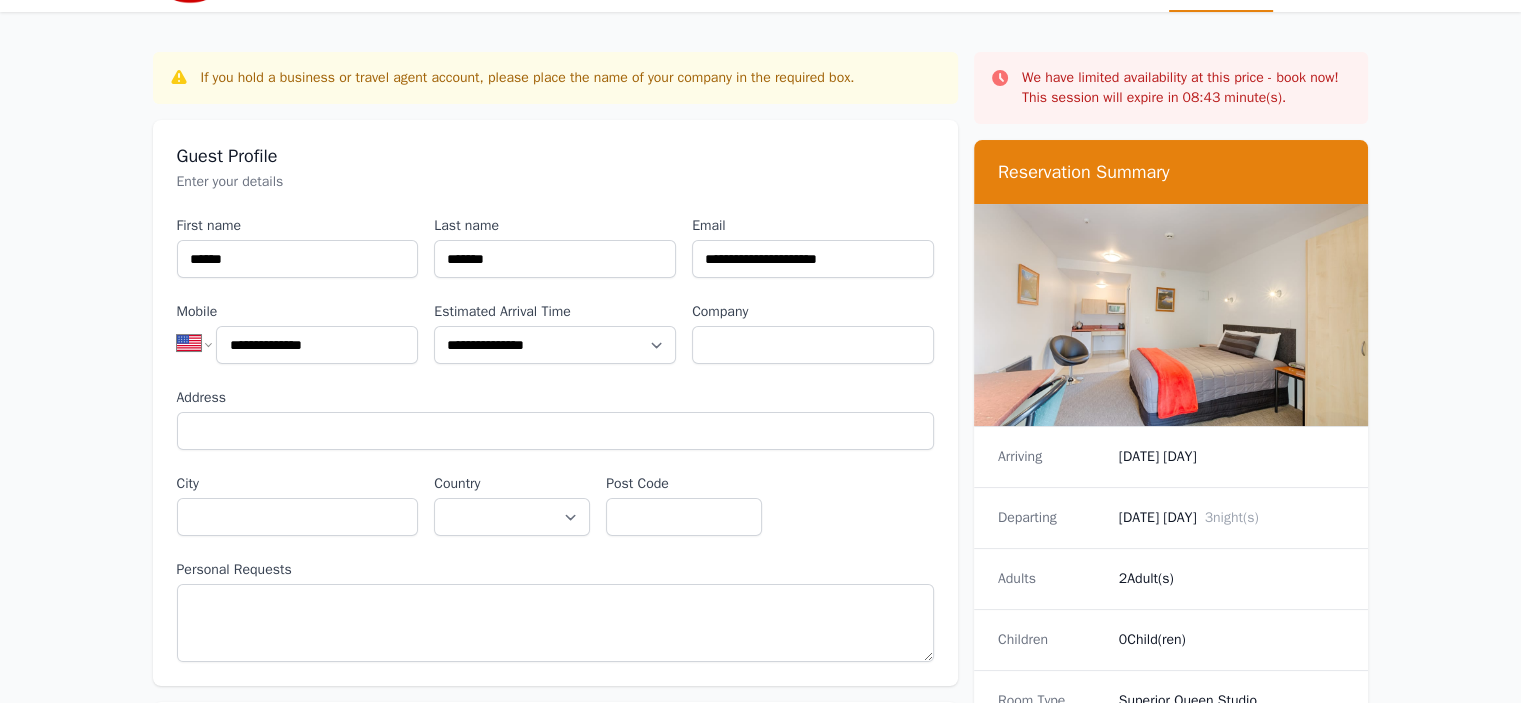click on "**********" at bounding box center (555, 439) 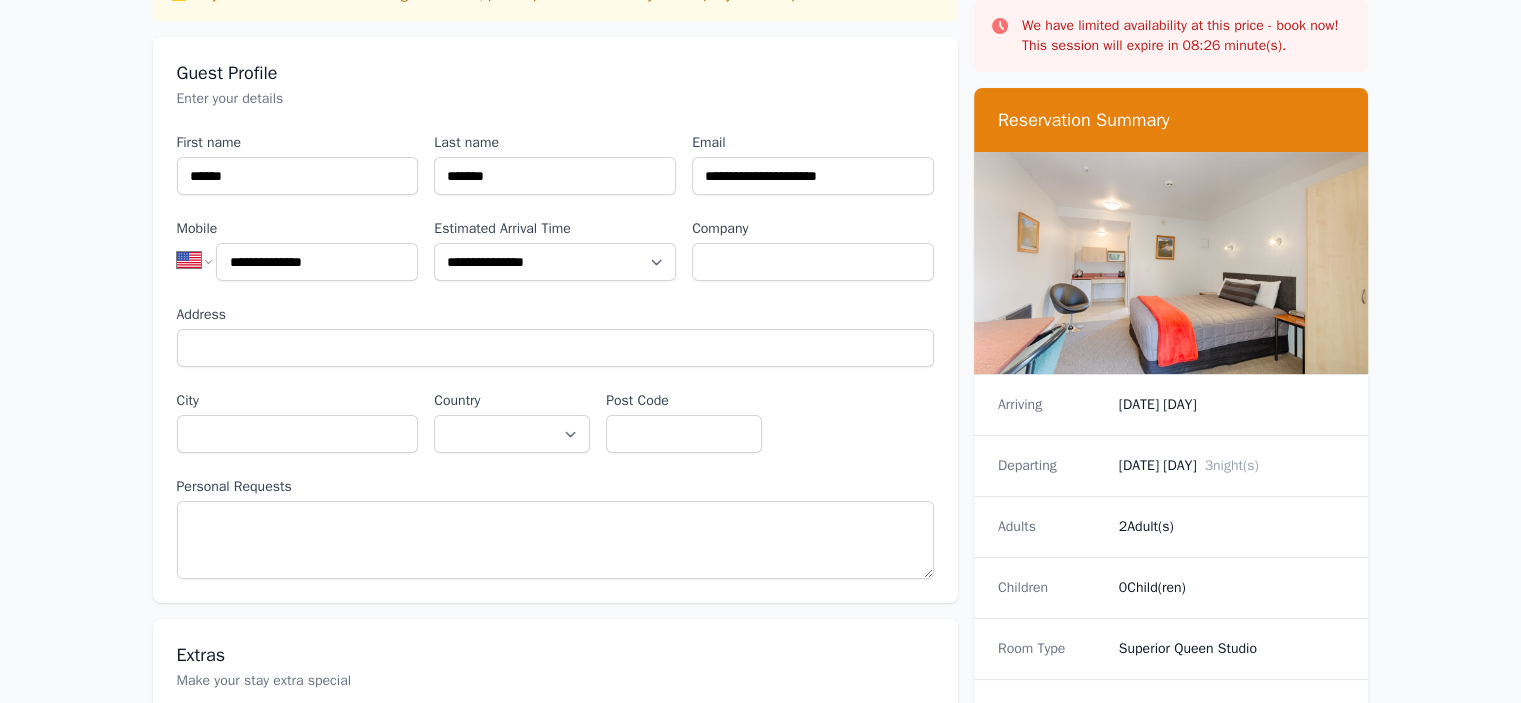 scroll, scrollTop: 200, scrollLeft: 0, axis: vertical 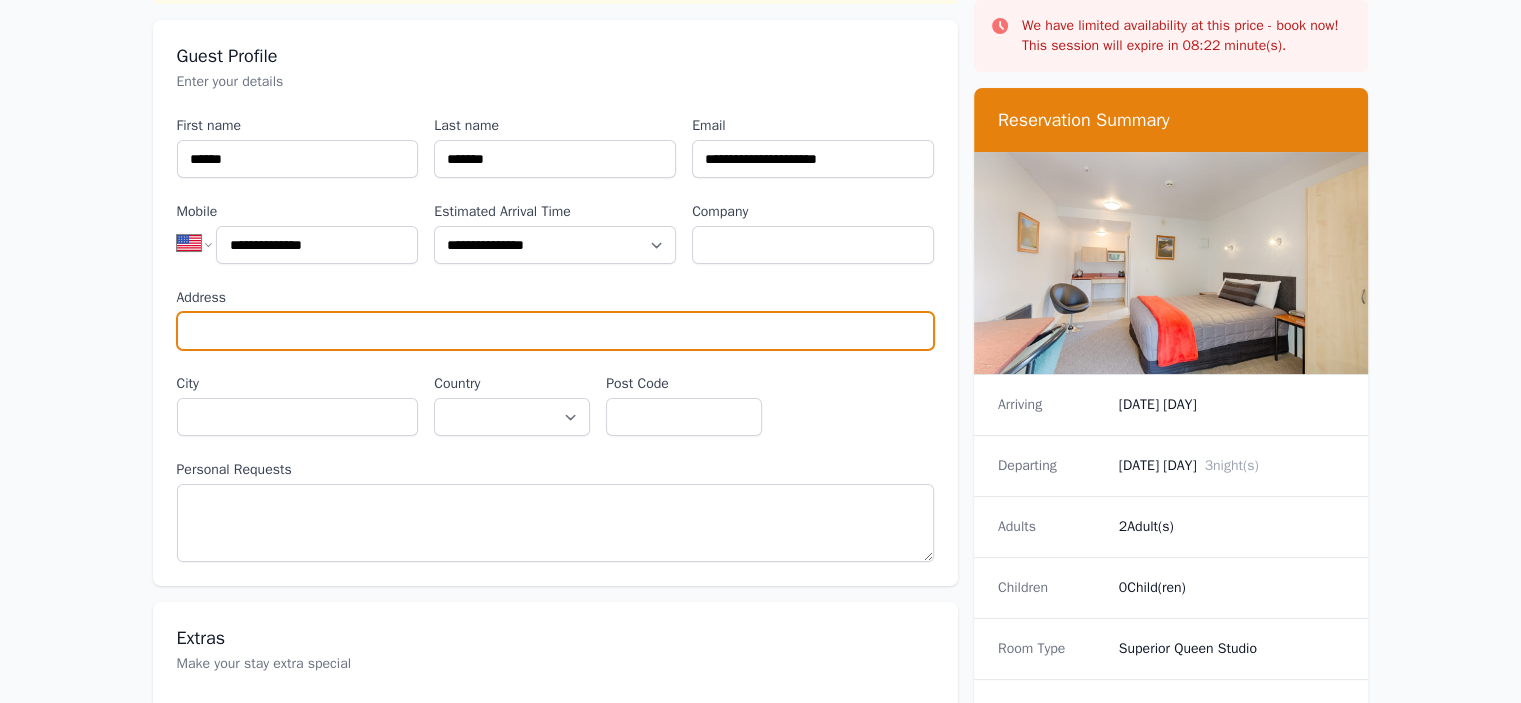 click on "Address" at bounding box center [555, 331] 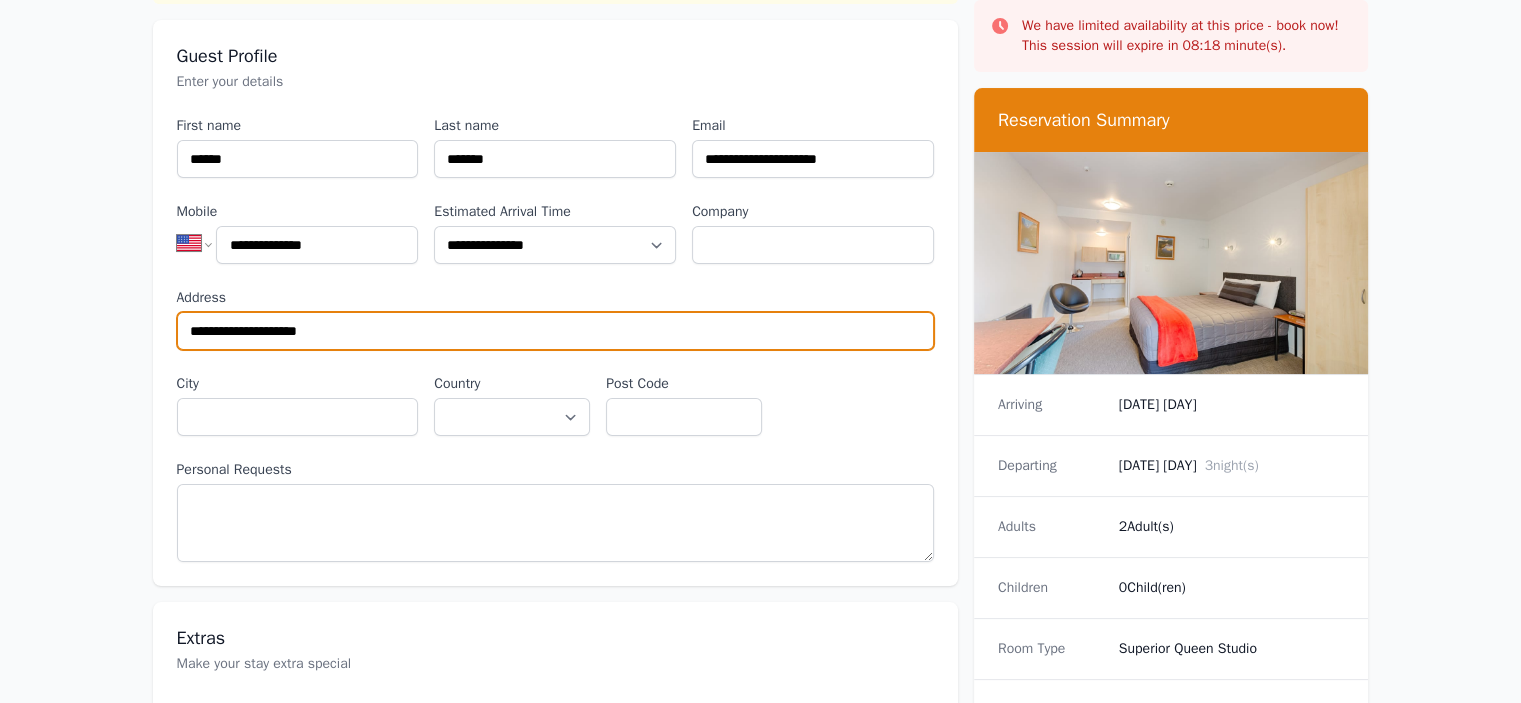 type on "**********" 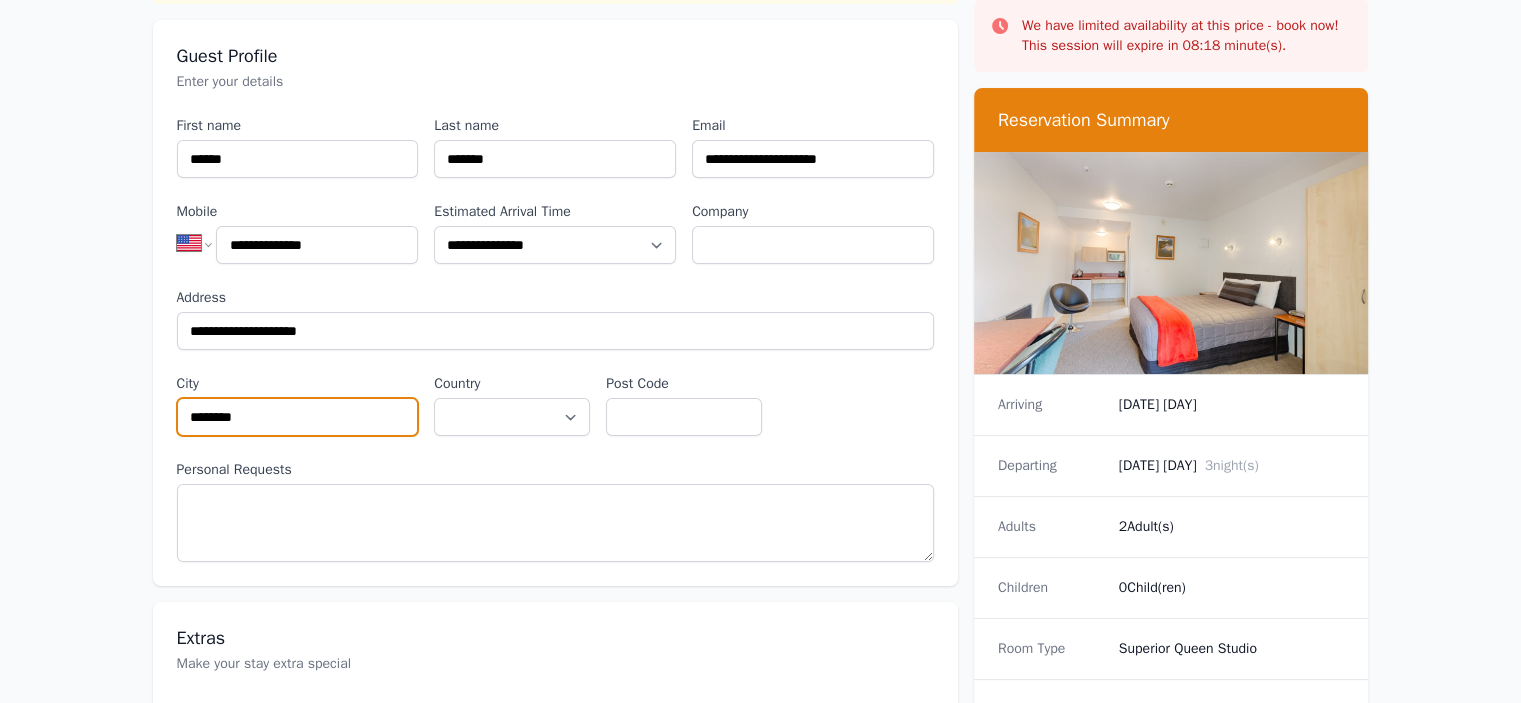 type on "********" 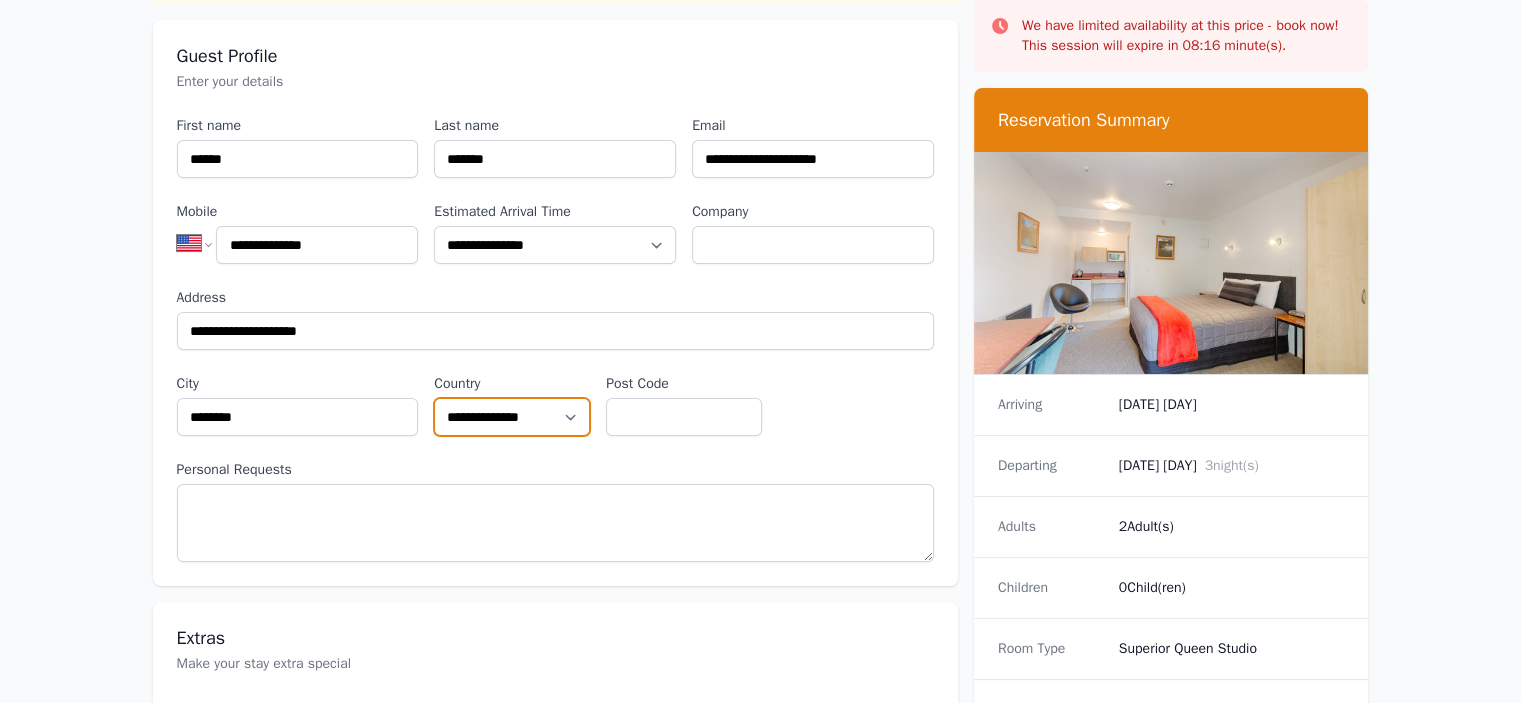 select on "**********" 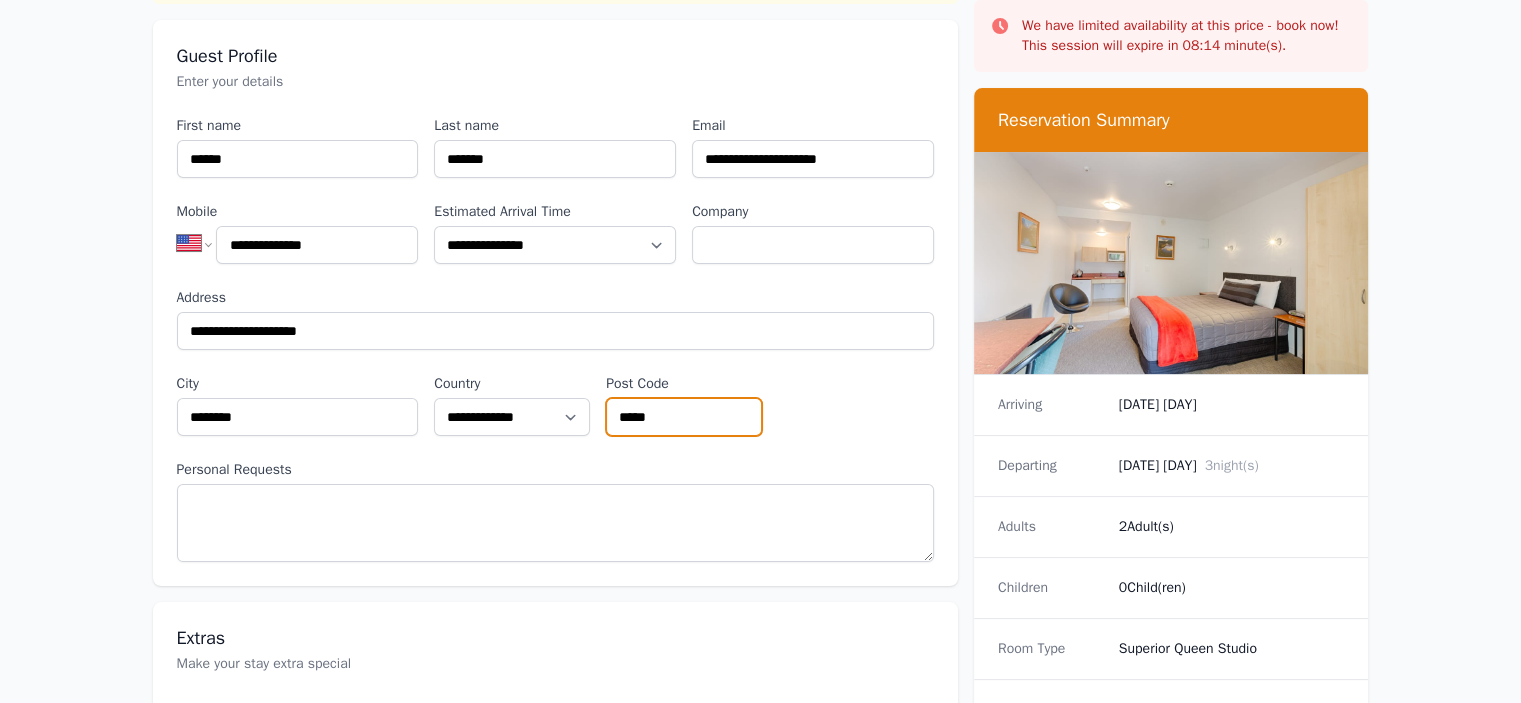 type on "*****" 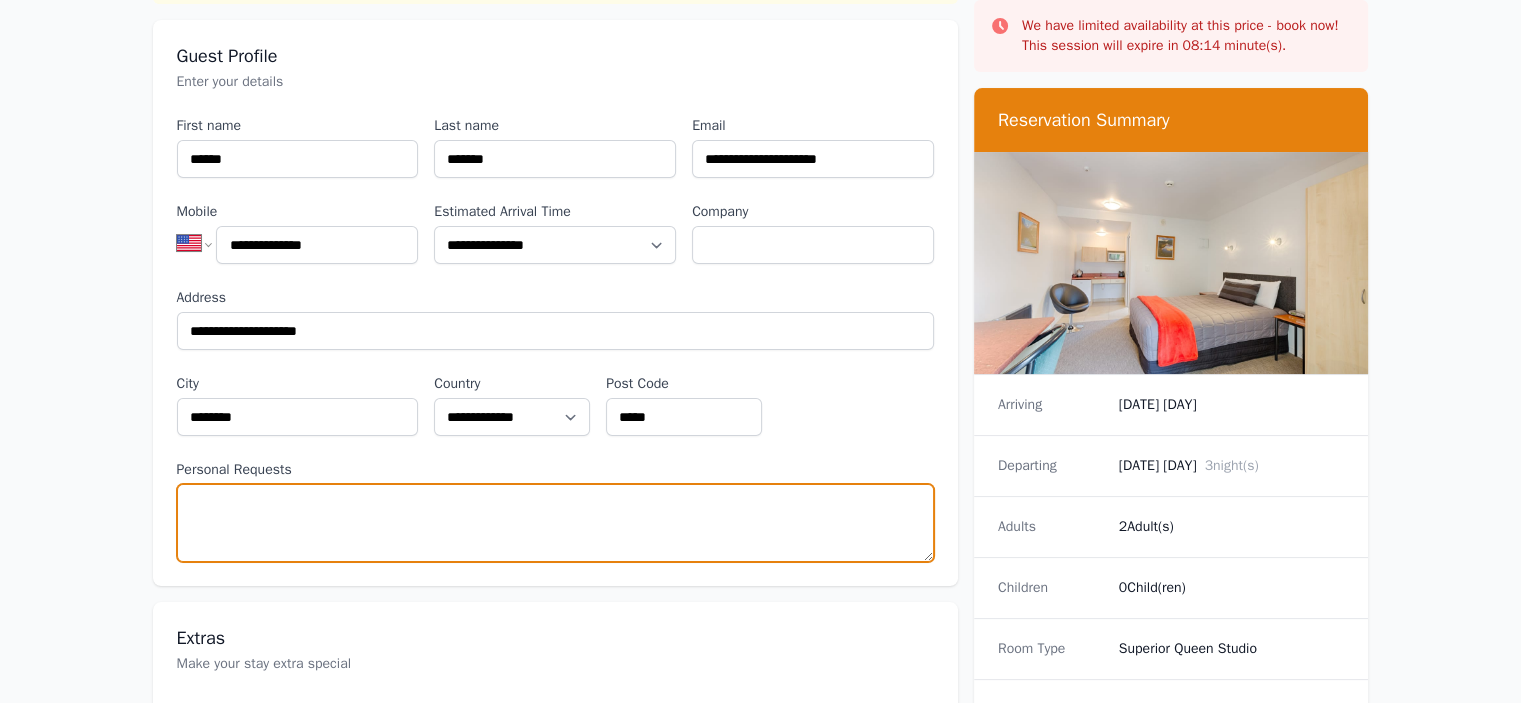 click on "Personal Requests" at bounding box center [555, 523] 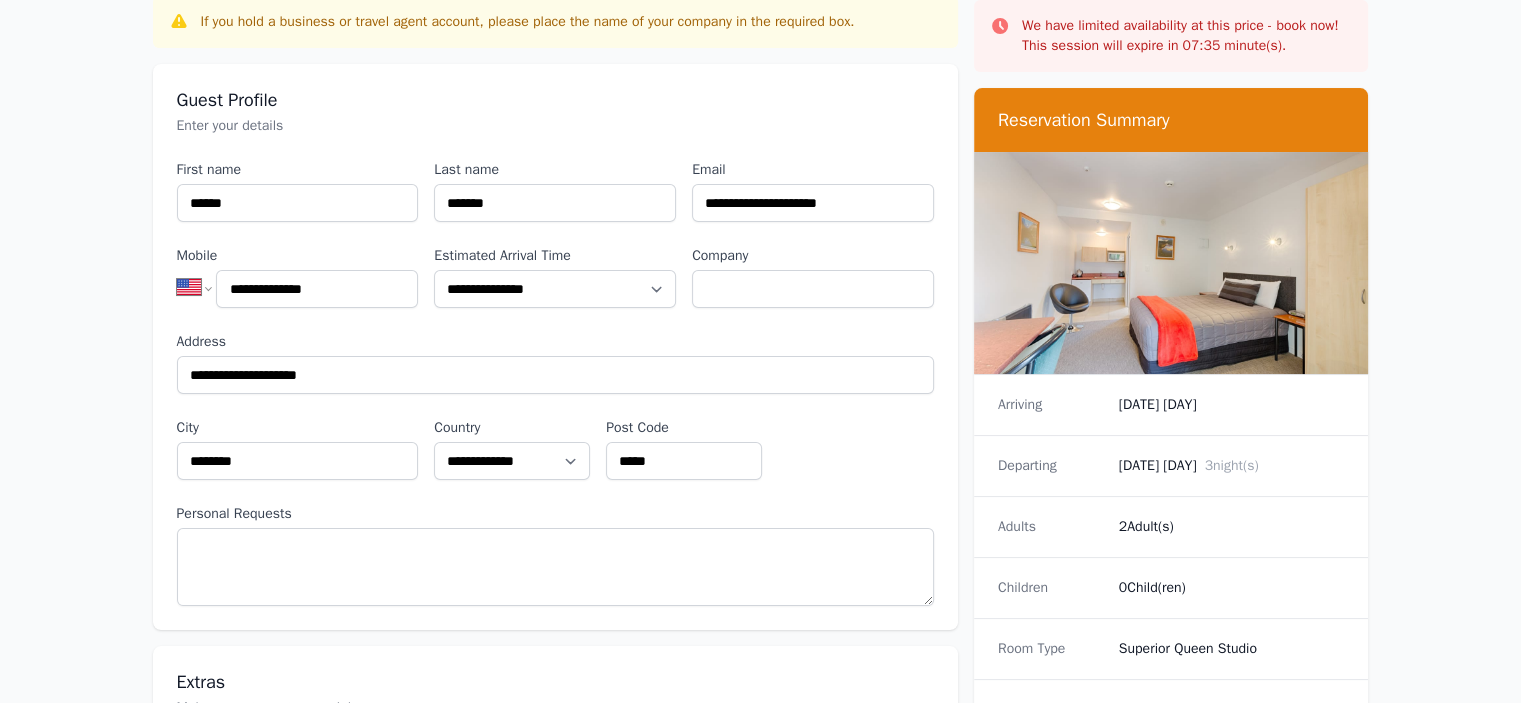 scroll, scrollTop: 200, scrollLeft: 0, axis: vertical 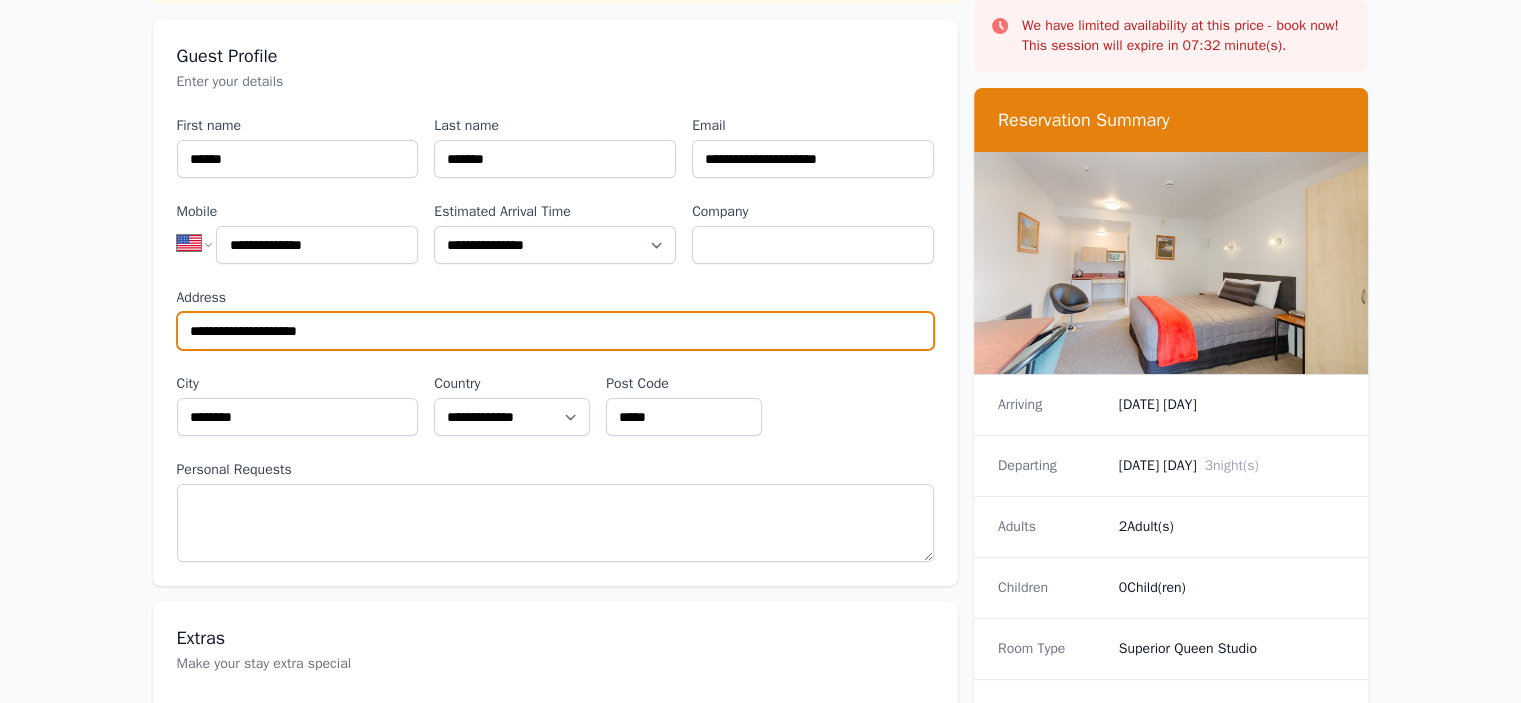 click on "**********" at bounding box center [555, 331] 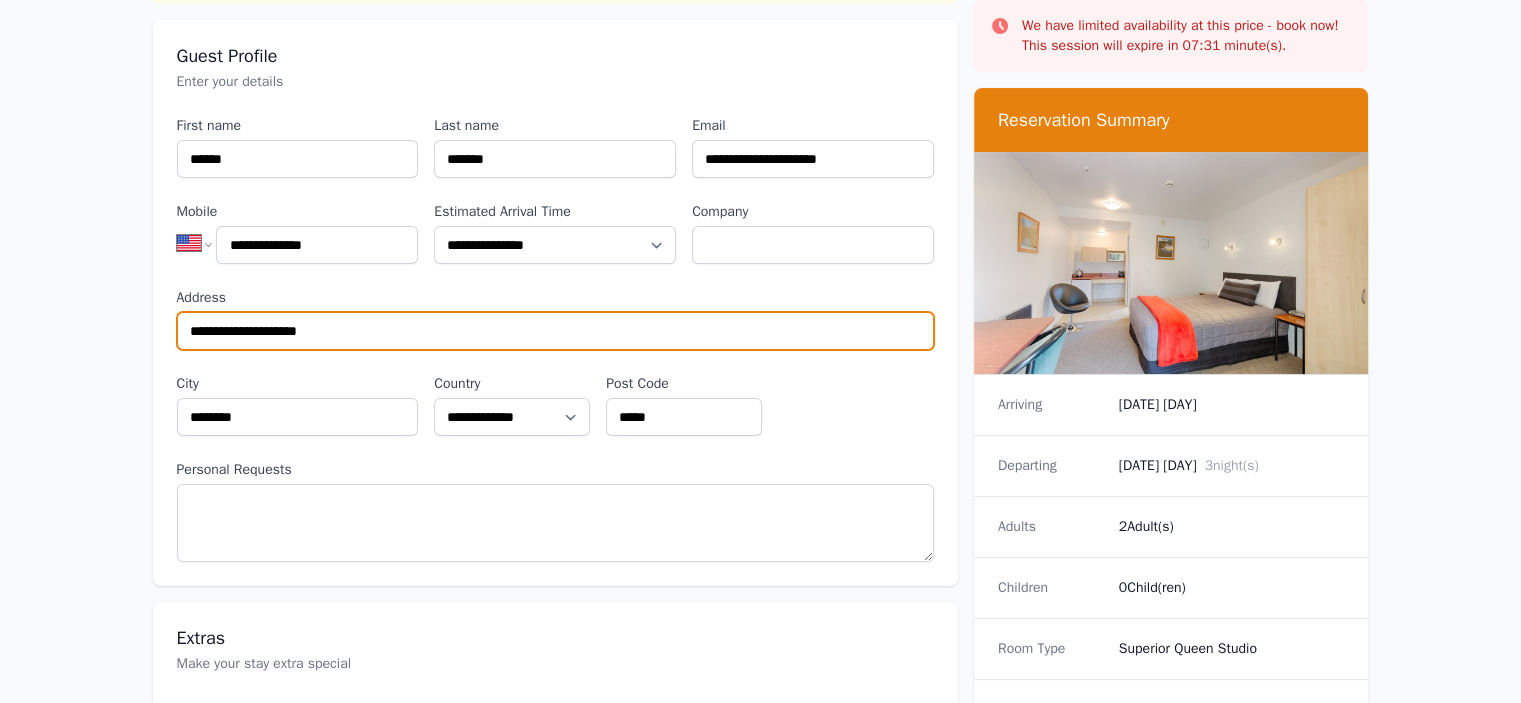 type on "**********" 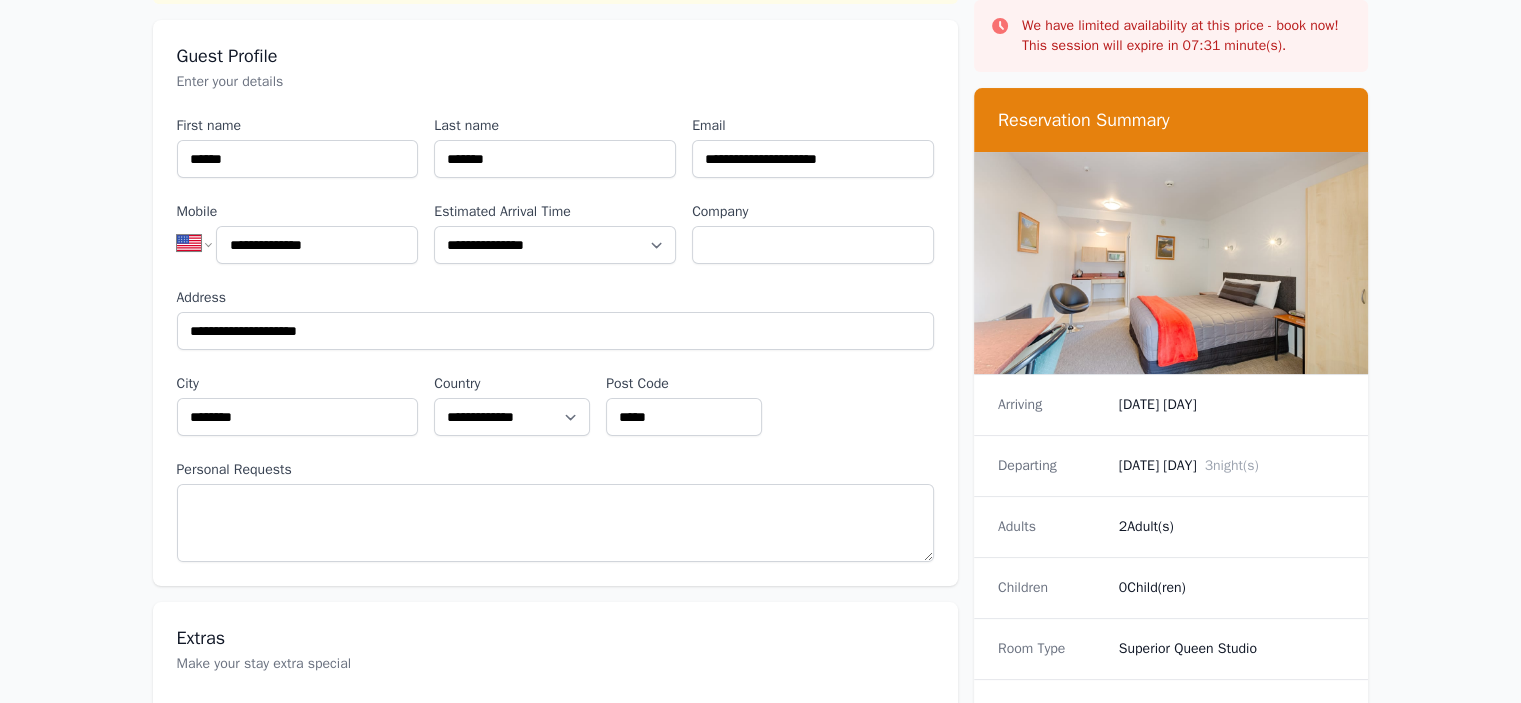 click on "**********" at bounding box center [760, 758] 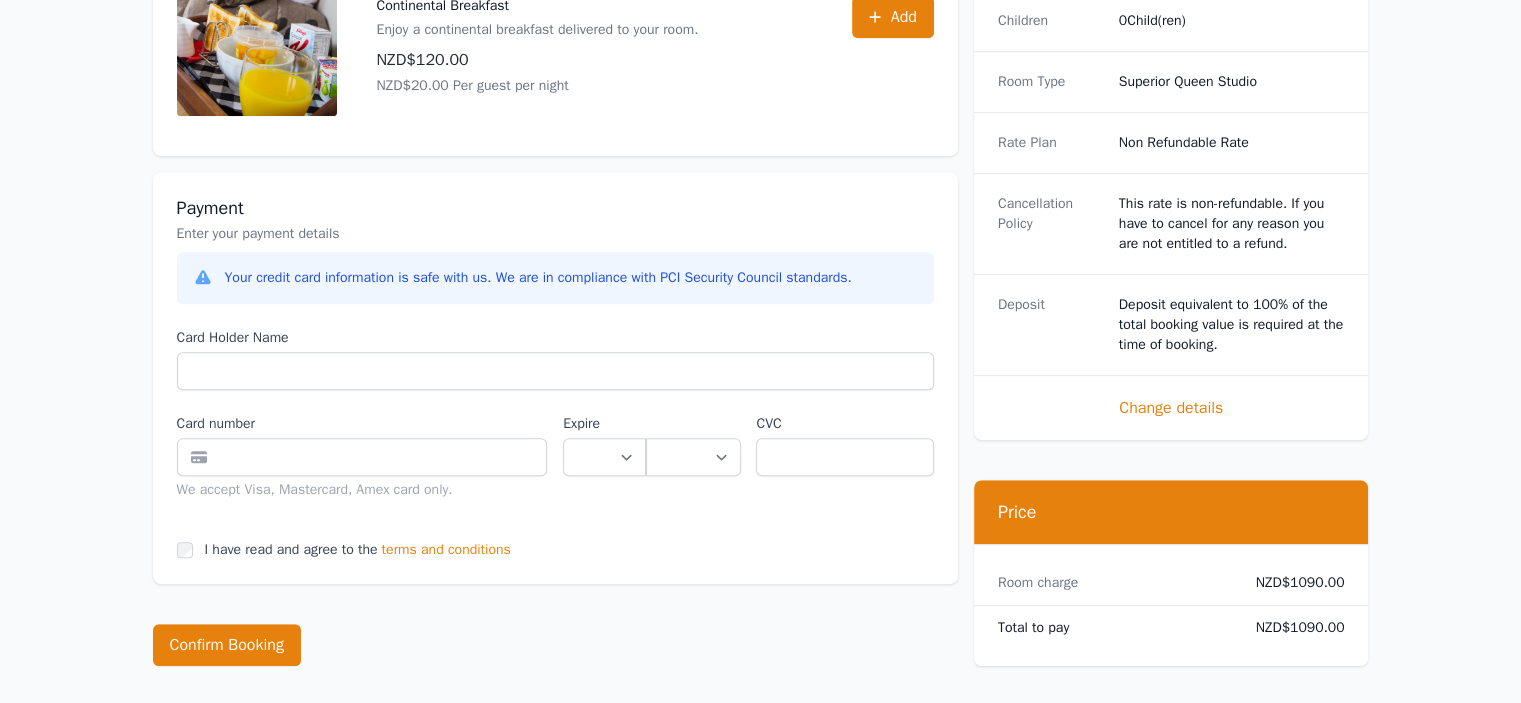 scroll, scrollTop: 1100, scrollLeft: 0, axis: vertical 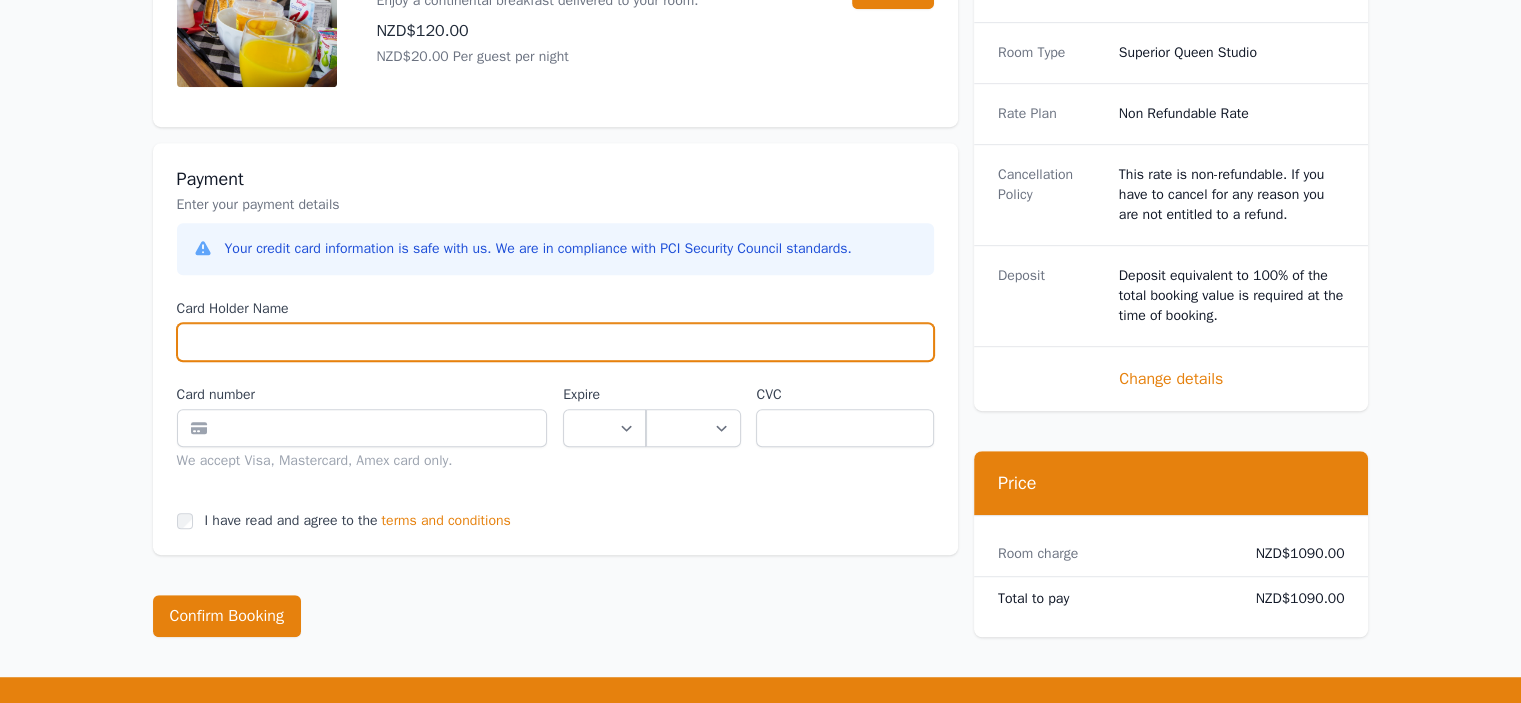 click on "Card Holder Name" at bounding box center (555, 342) 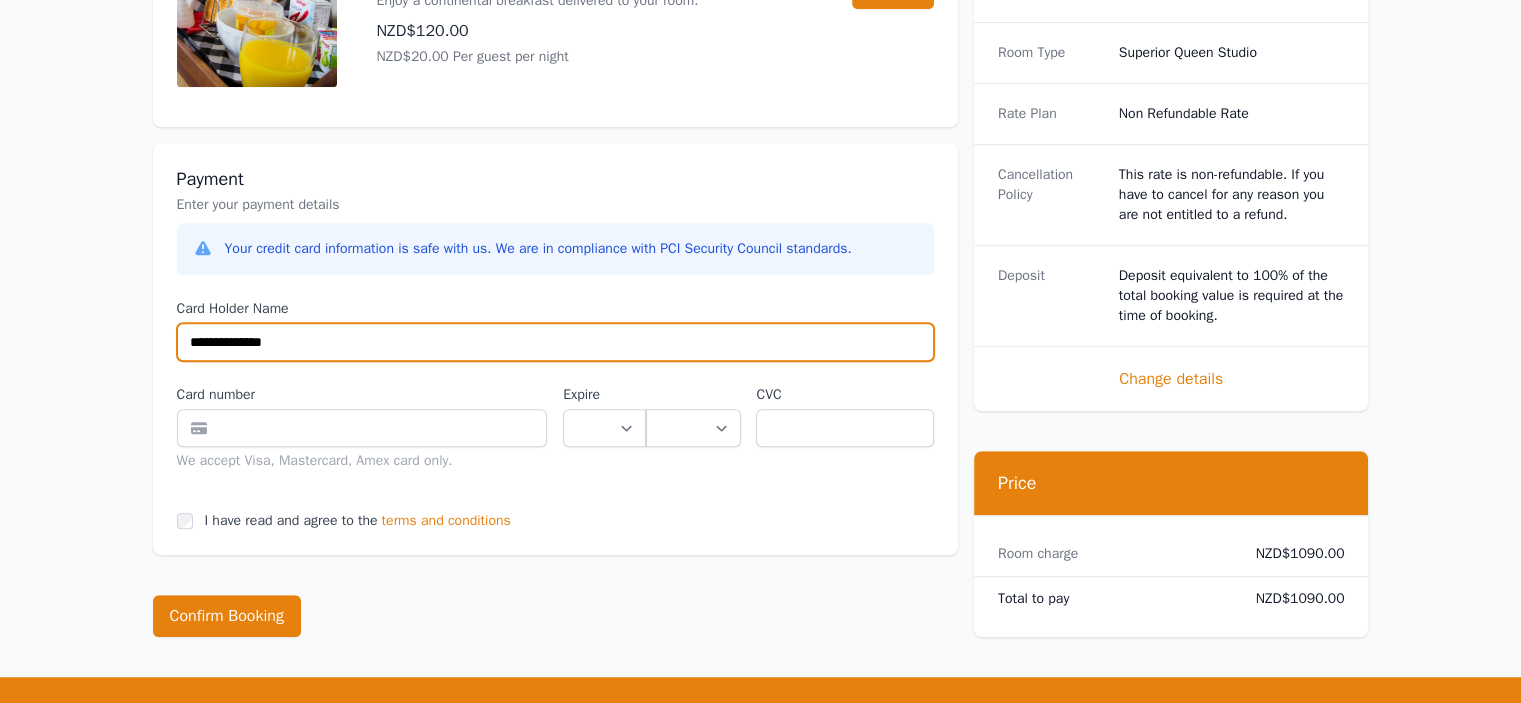 type on "**********" 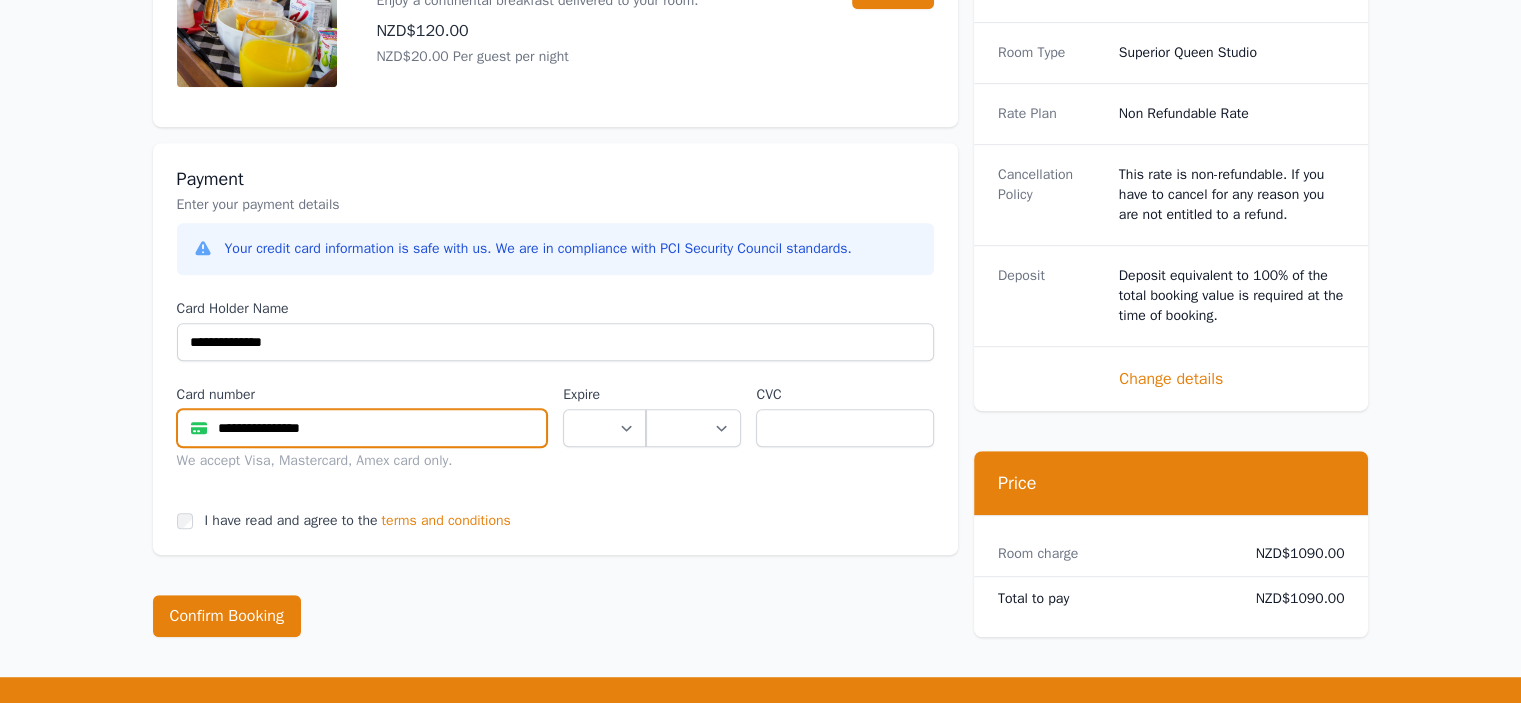 type on "**********" 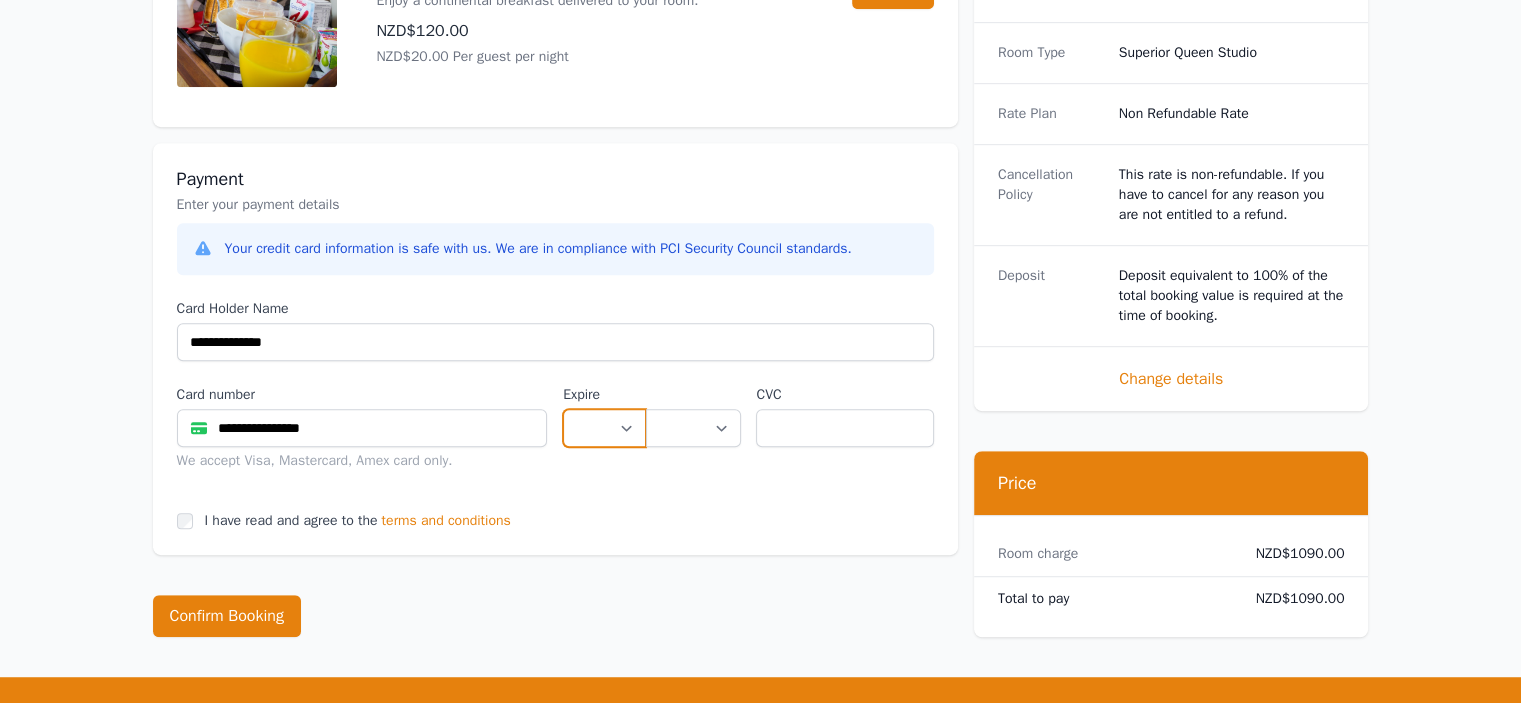 click on "** ** ** ** ** ** ** ** ** ** ** **" at bounding box center [604, 428] 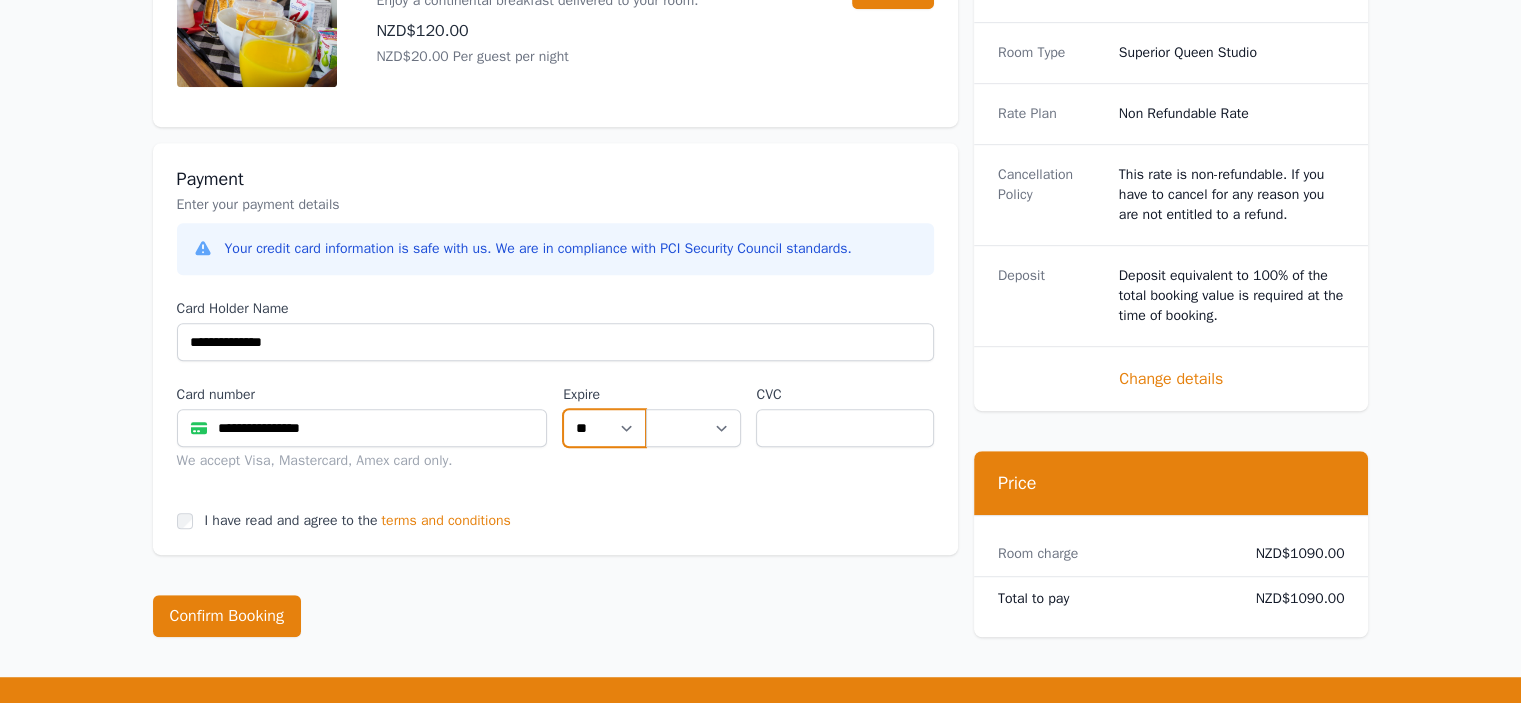 click on "** ** ** ** ** ** ** ** ** ** ** **" at bounding box center (604, 428) 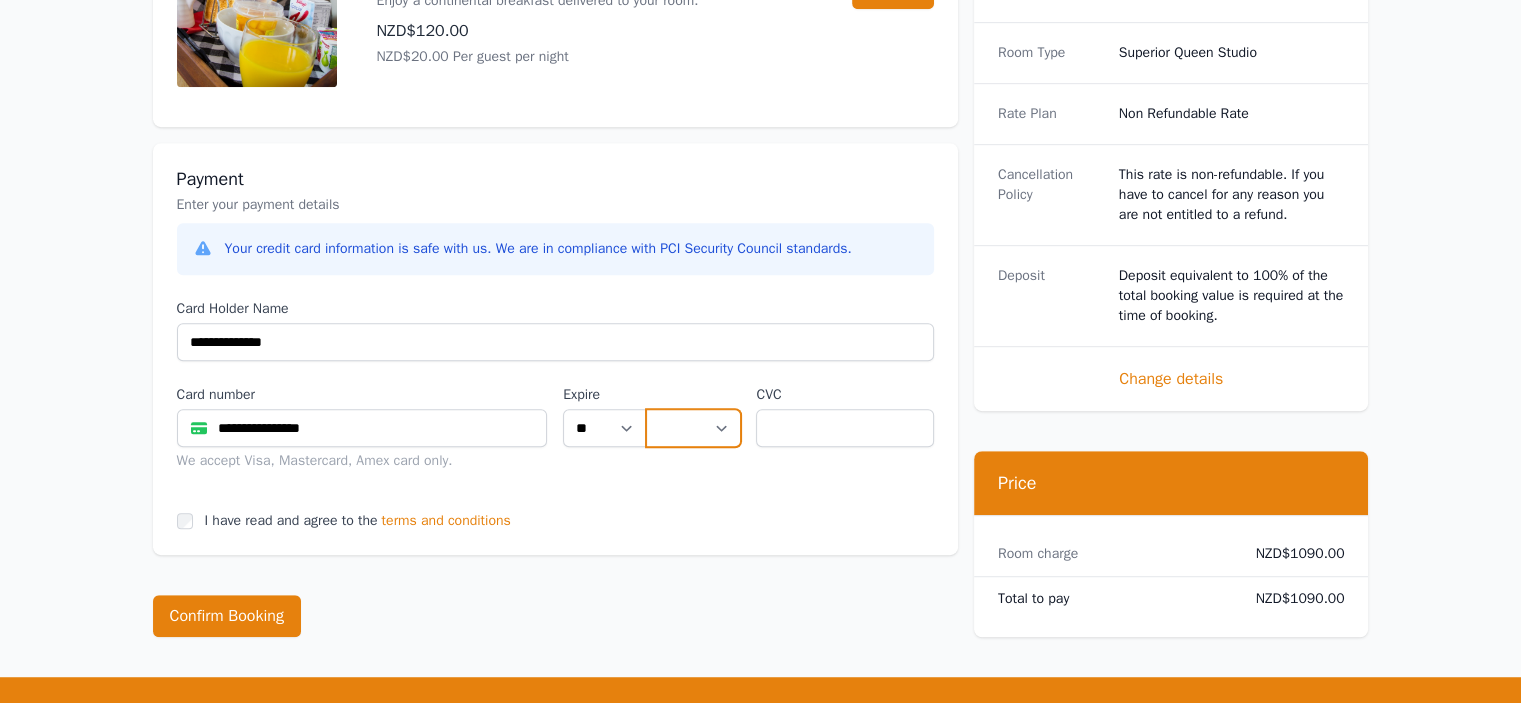 click on "**** **** **** **** **** **** **** **** ****" at bounding box center [693, 428] 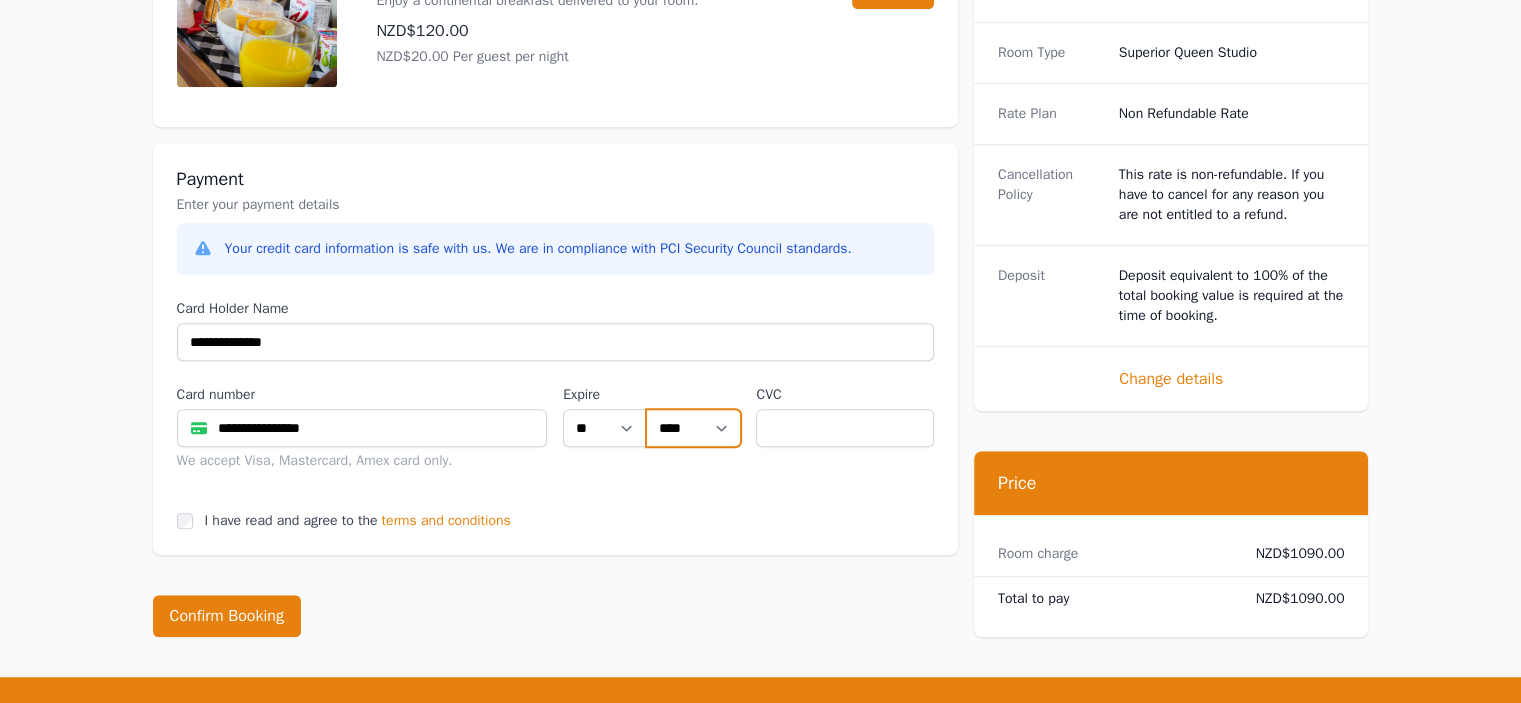 click on "**** **** **** **** **** **** **** **** ****" at bounding box center [693, 428] 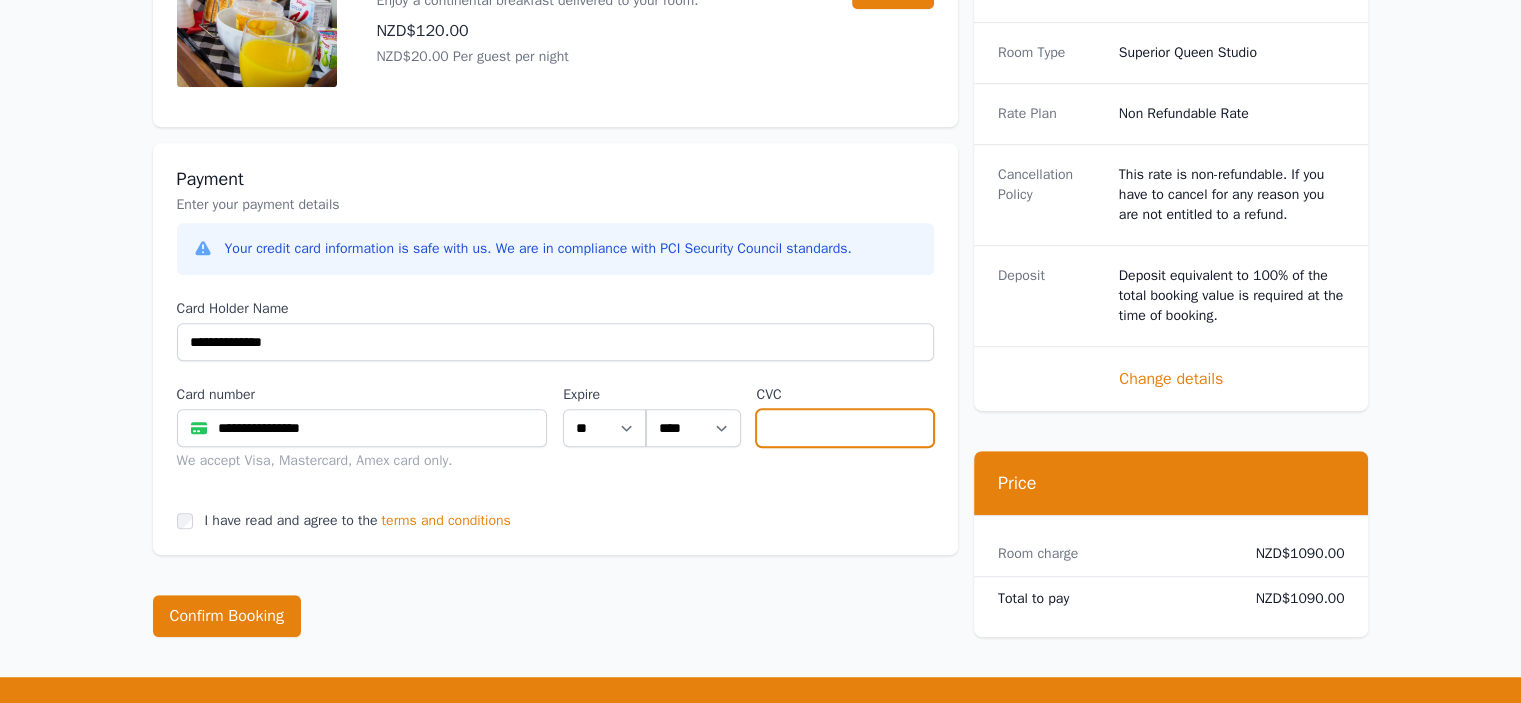 click at bounding box center (844, 428) 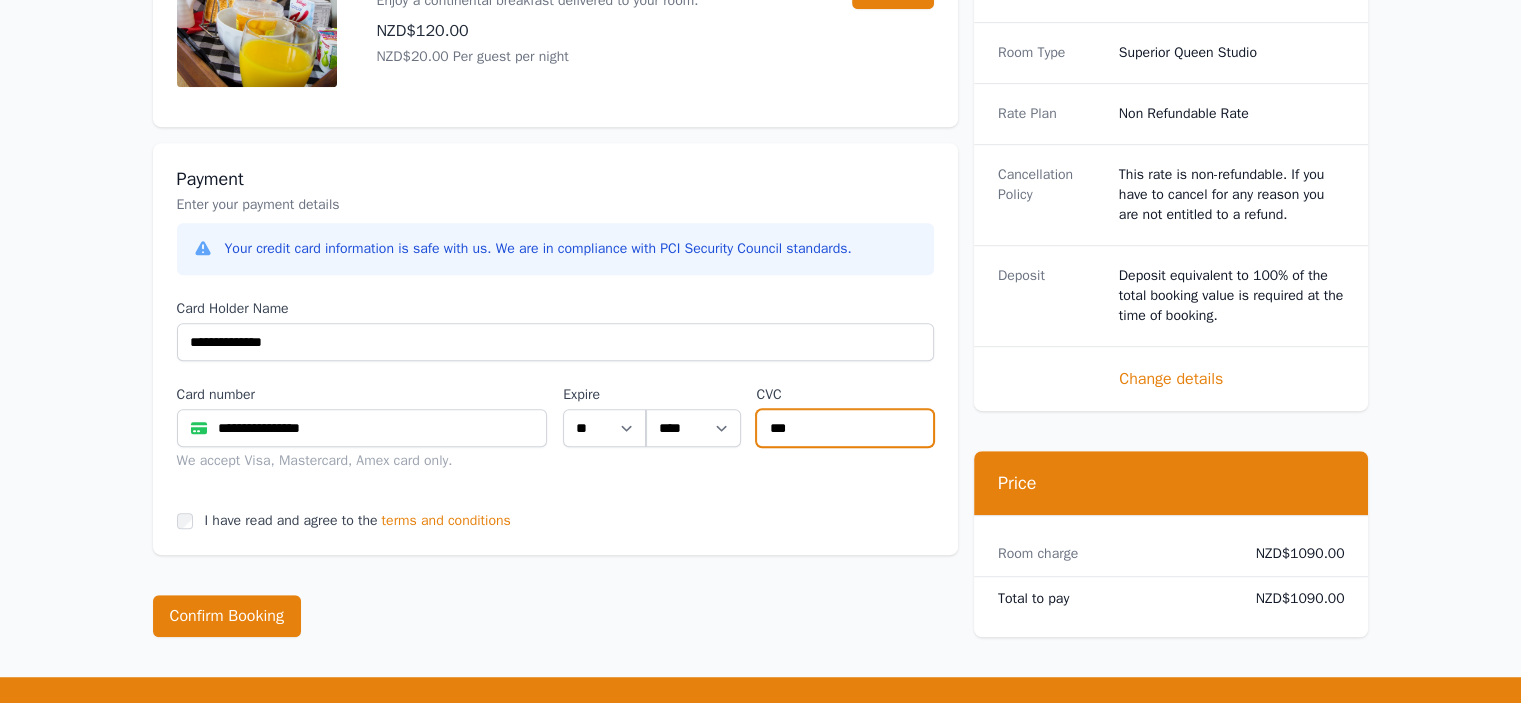 type on "***" 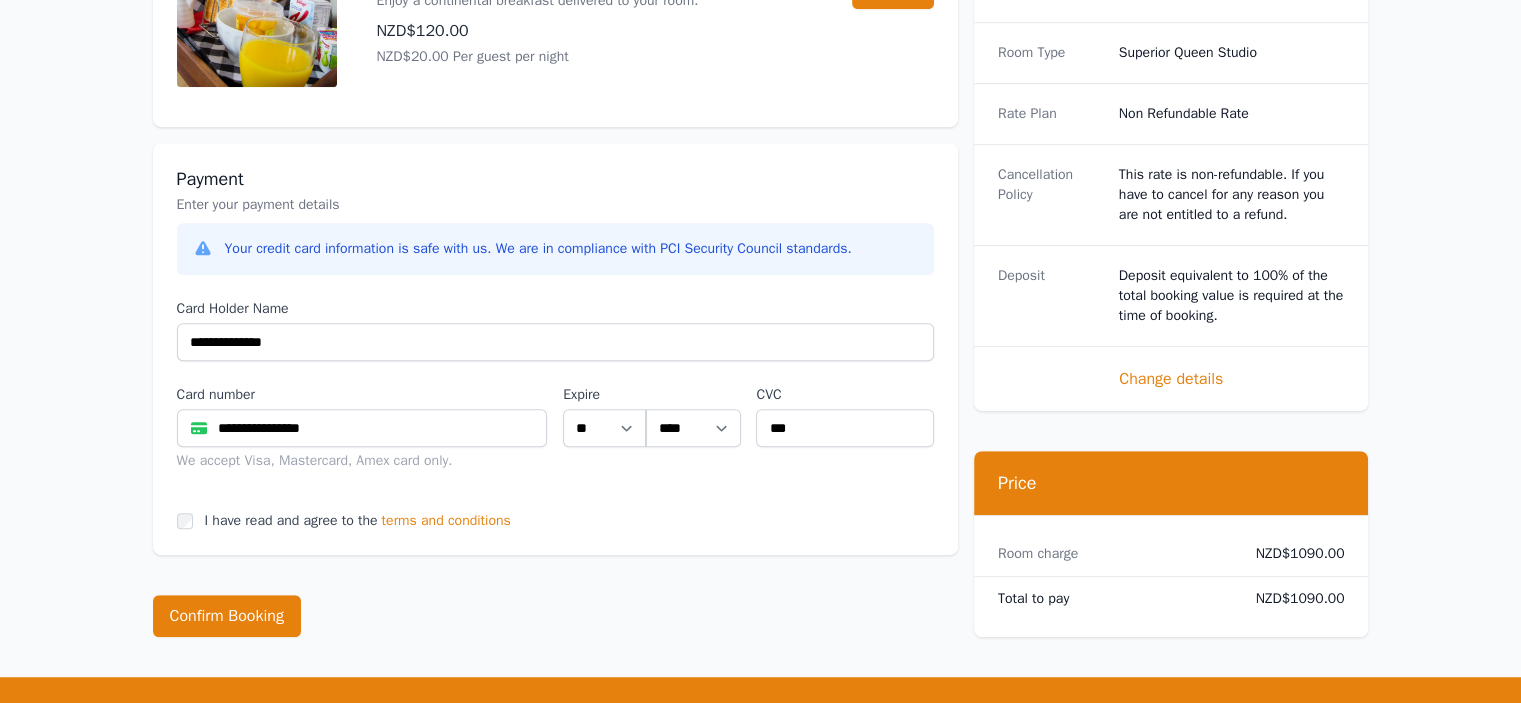 click on "**********" at bounding box center (555, 349) 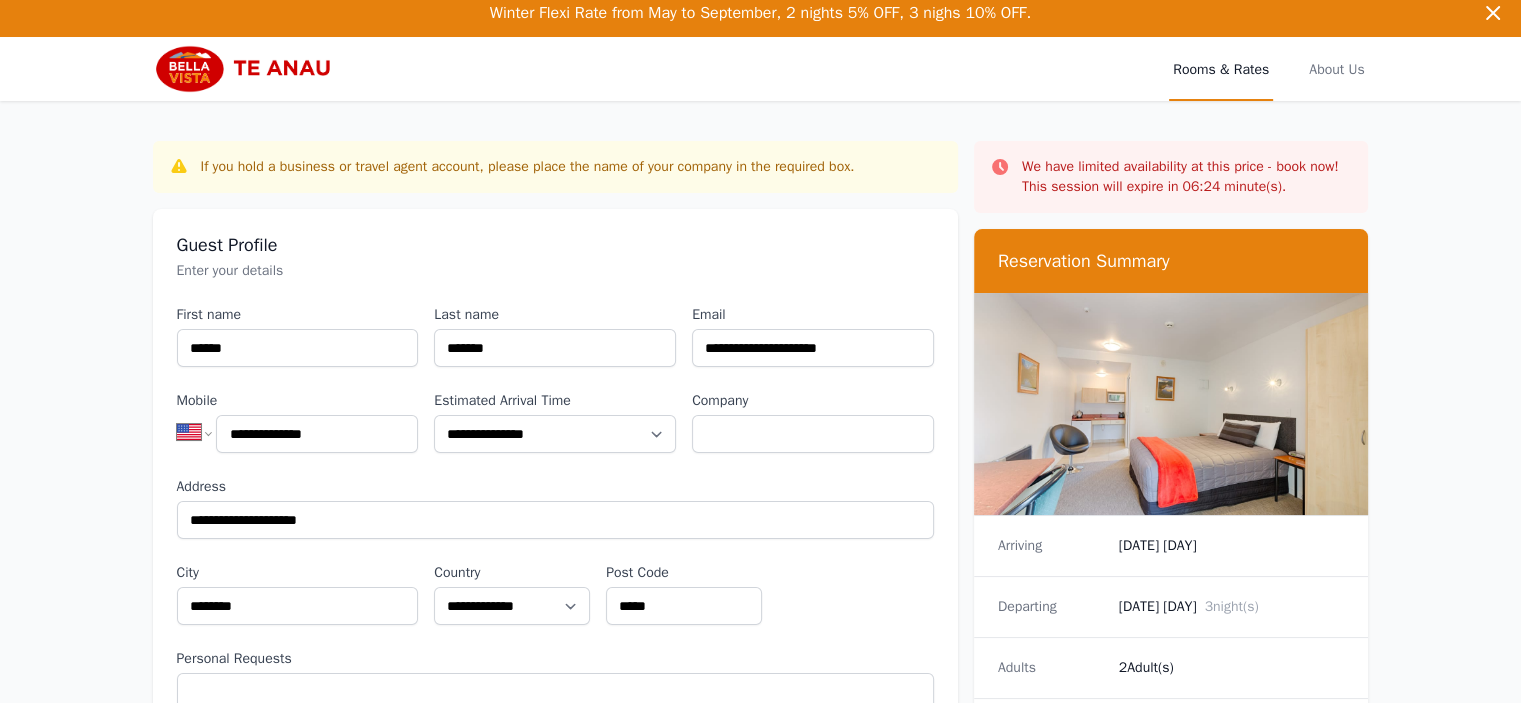 scroll, scrollTop: 0, scrollLeft: 0, axis: both 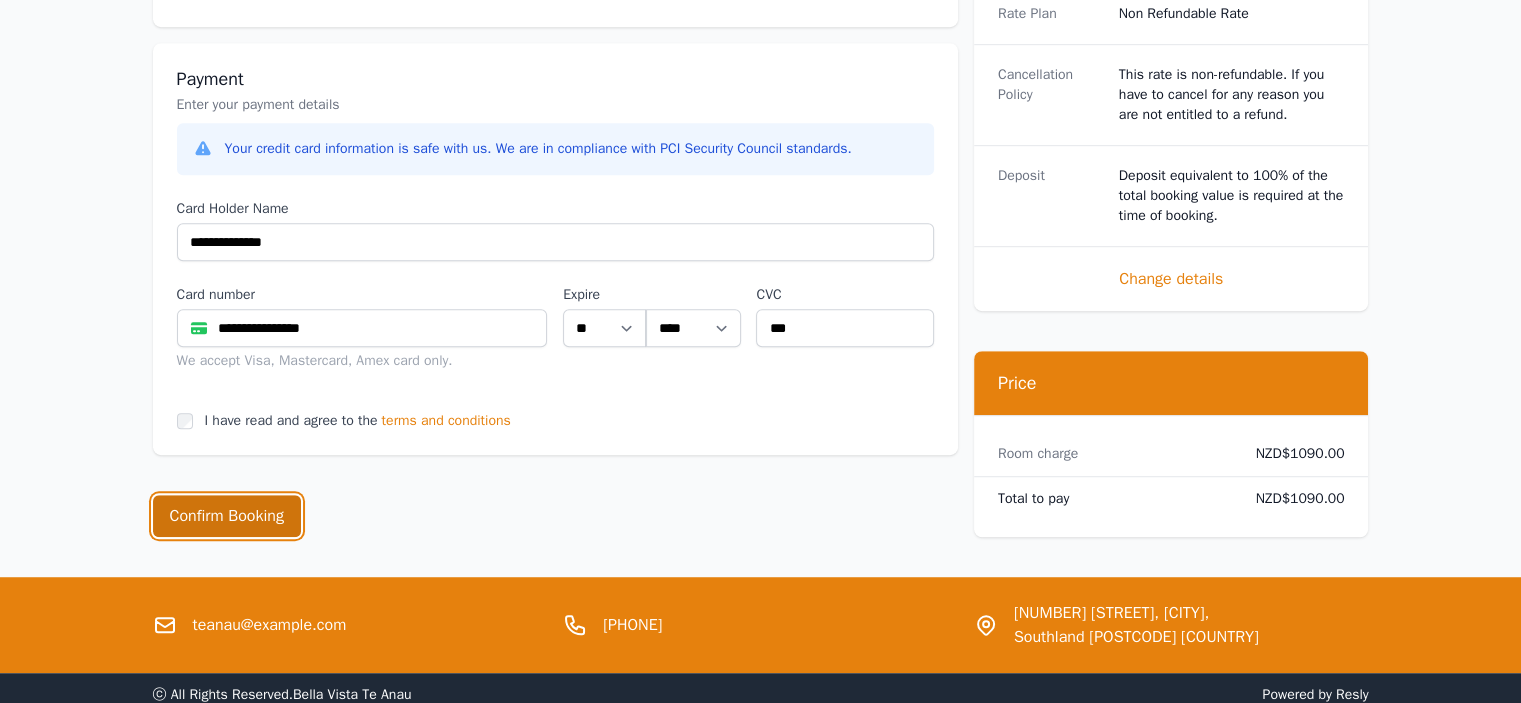 click on "Confirm Booking" at bounding box center (227, 516) 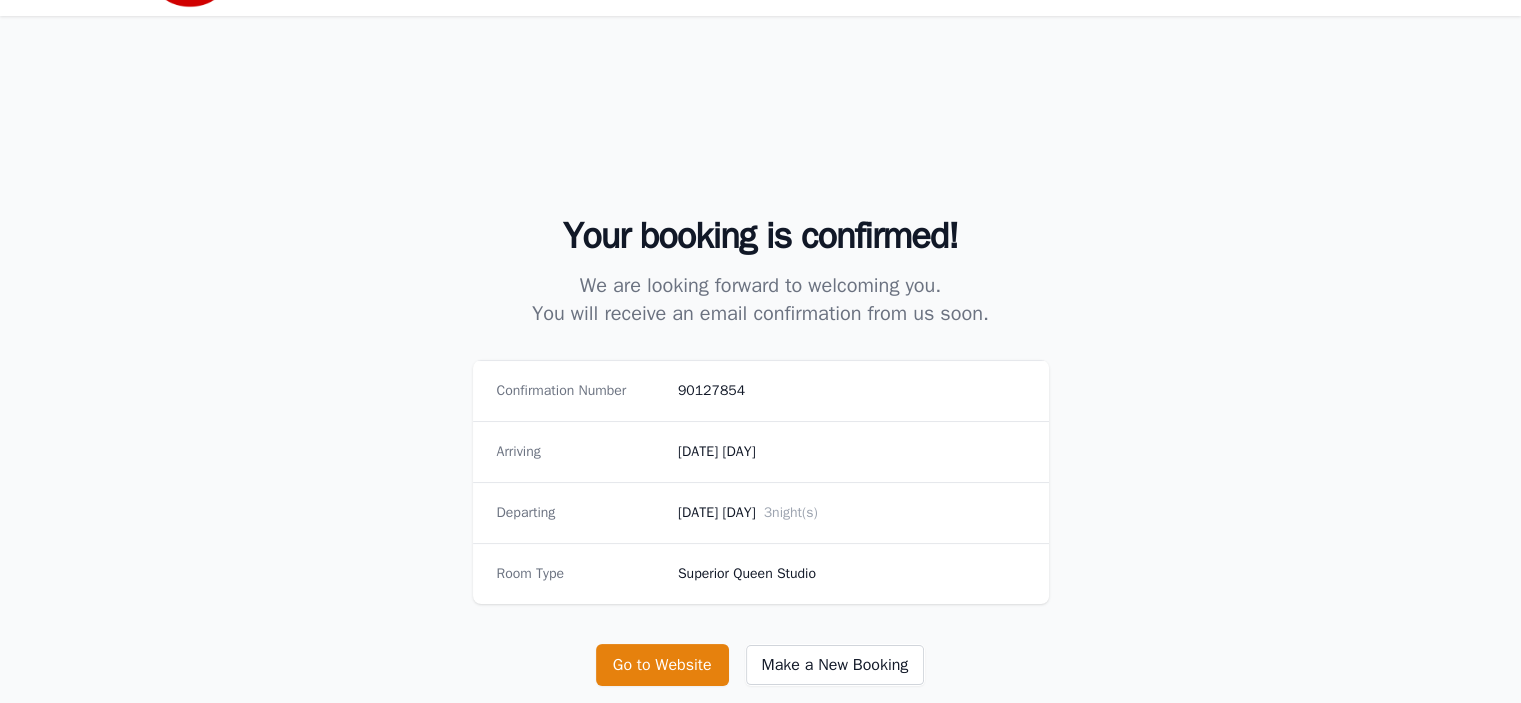 scroll, scrollTop: 200, scrollLeft: 0, axis: vertical 